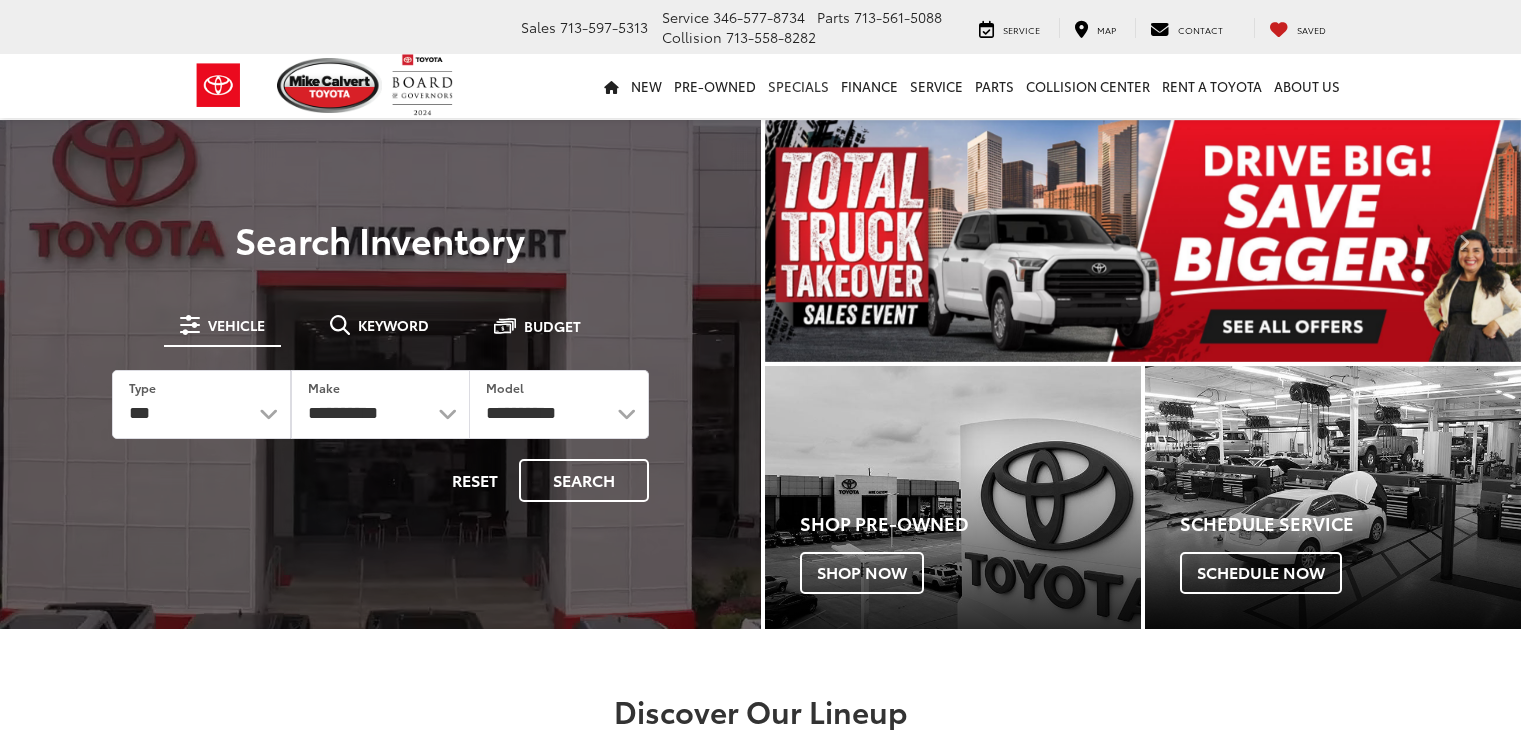 scroll, scrollTop: 0, scrollLeft: 0, axis: both 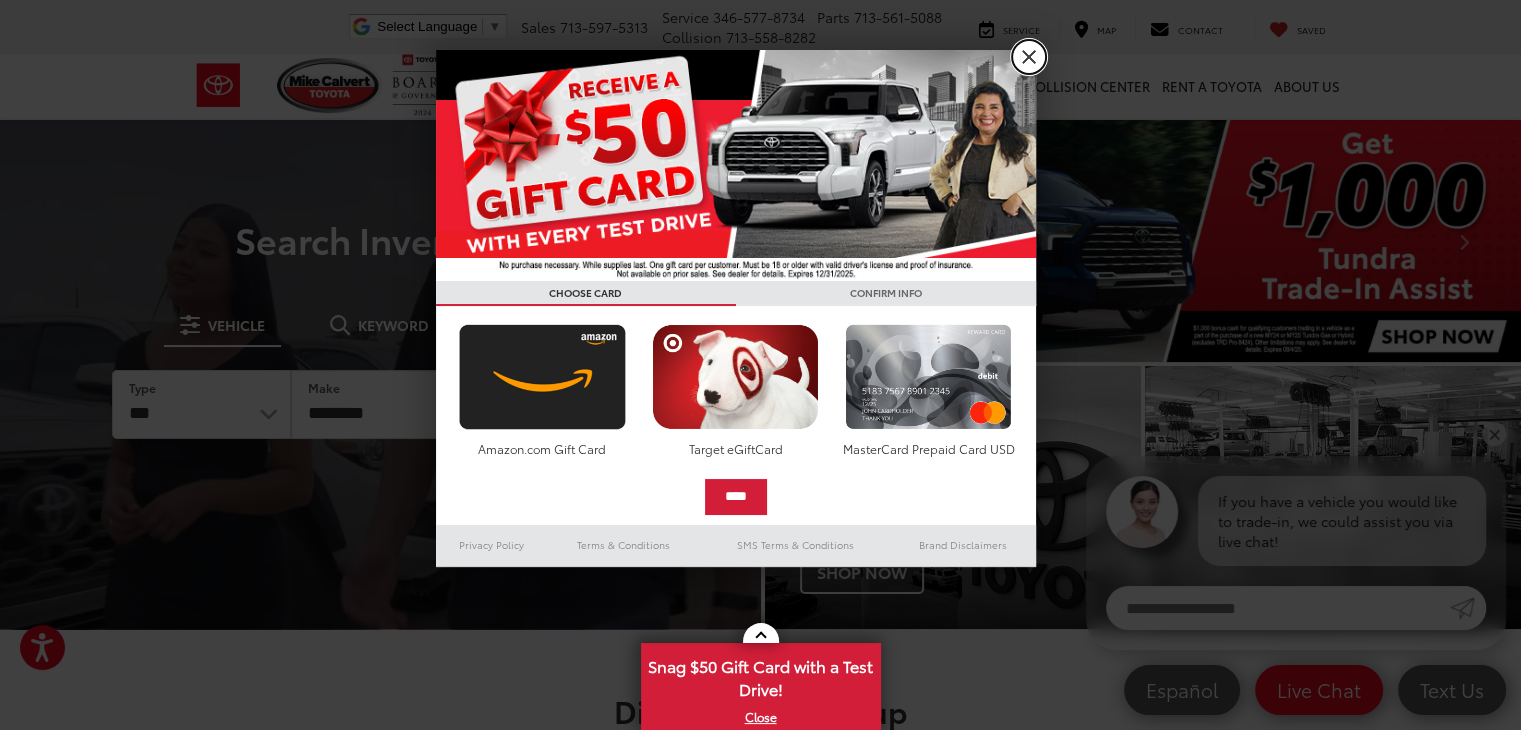 click on "X" at bounding box center [1029, 57] 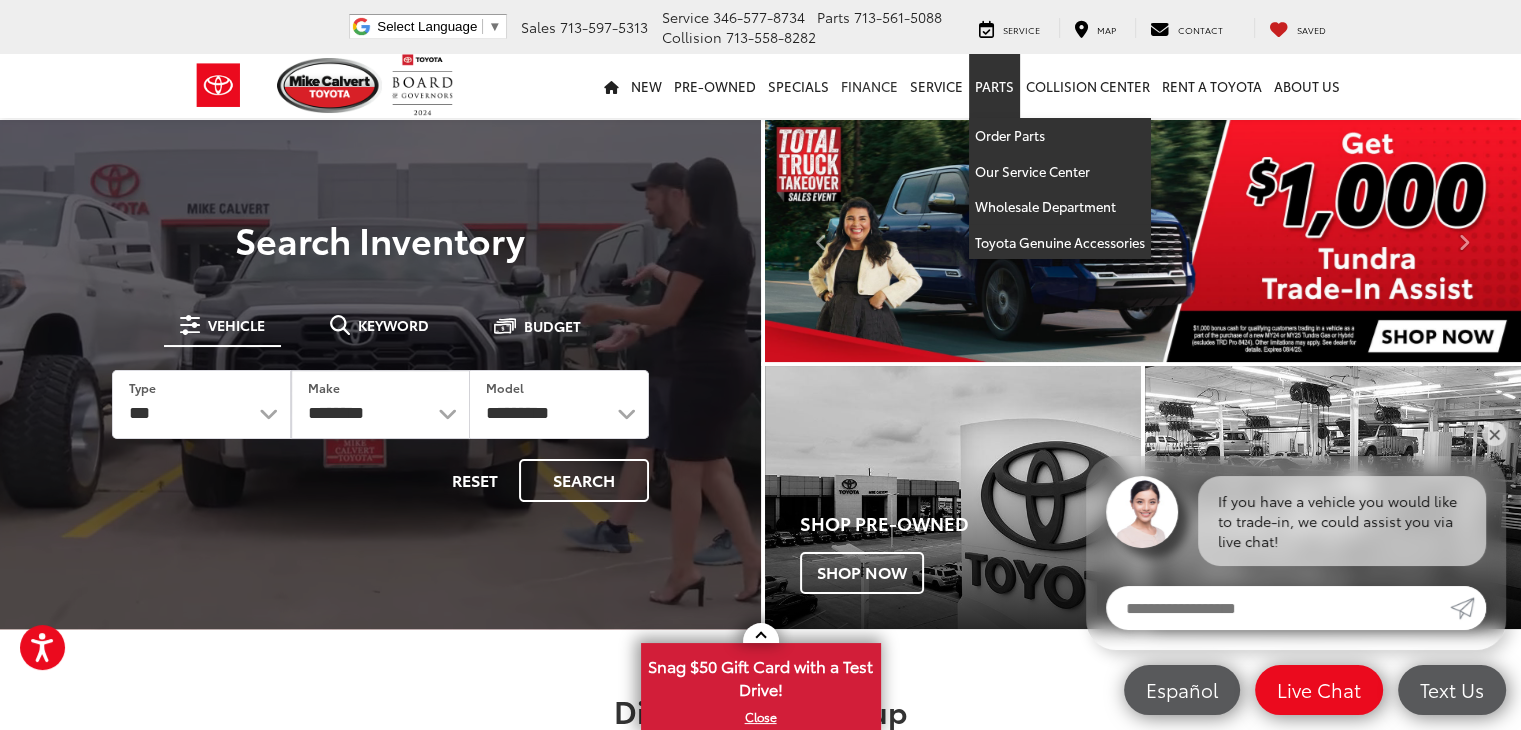 scroll, scrollTop: 0, scrollLeft: 0, axis: both 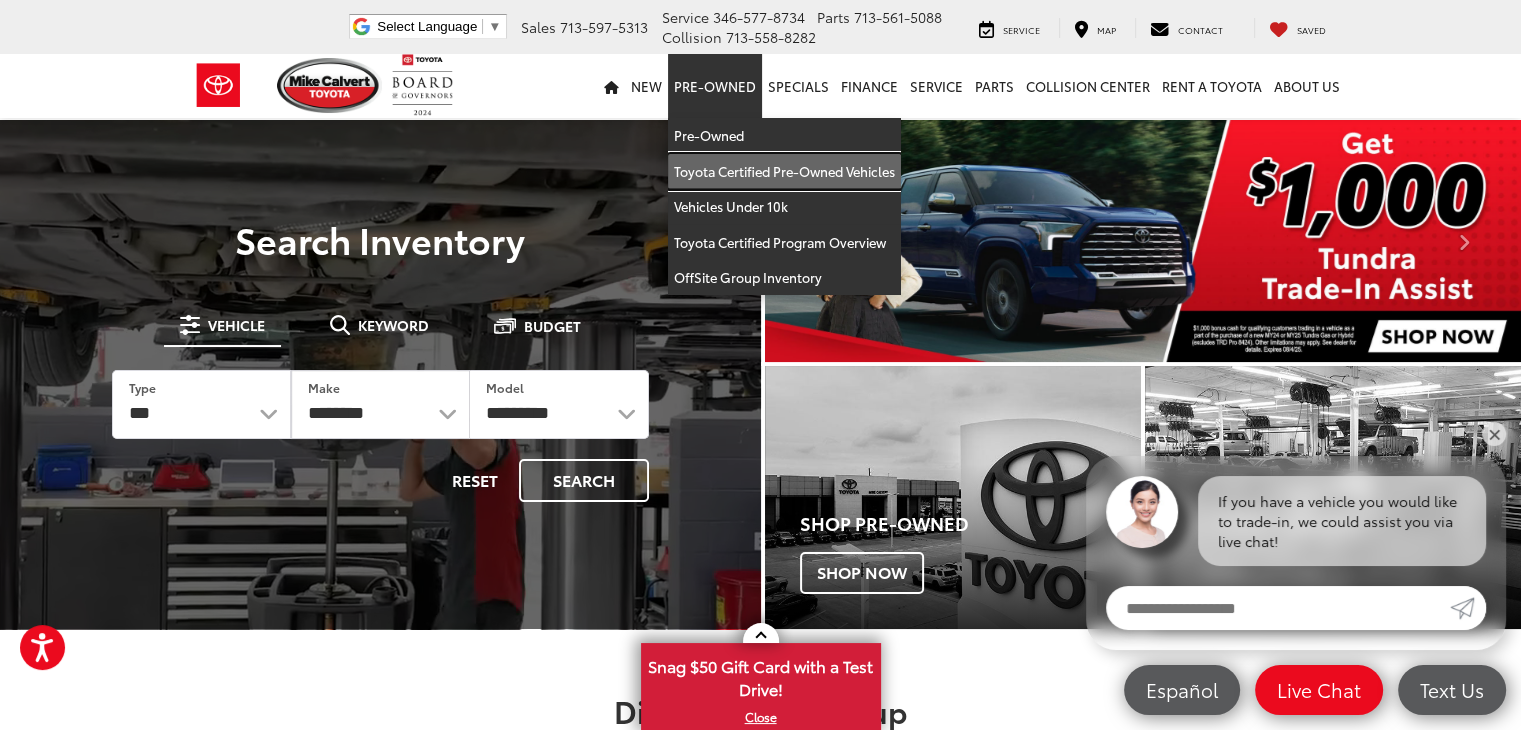click on "Toyota Certified Pre-Owned Vehicles" at bounding box center [784, 172] 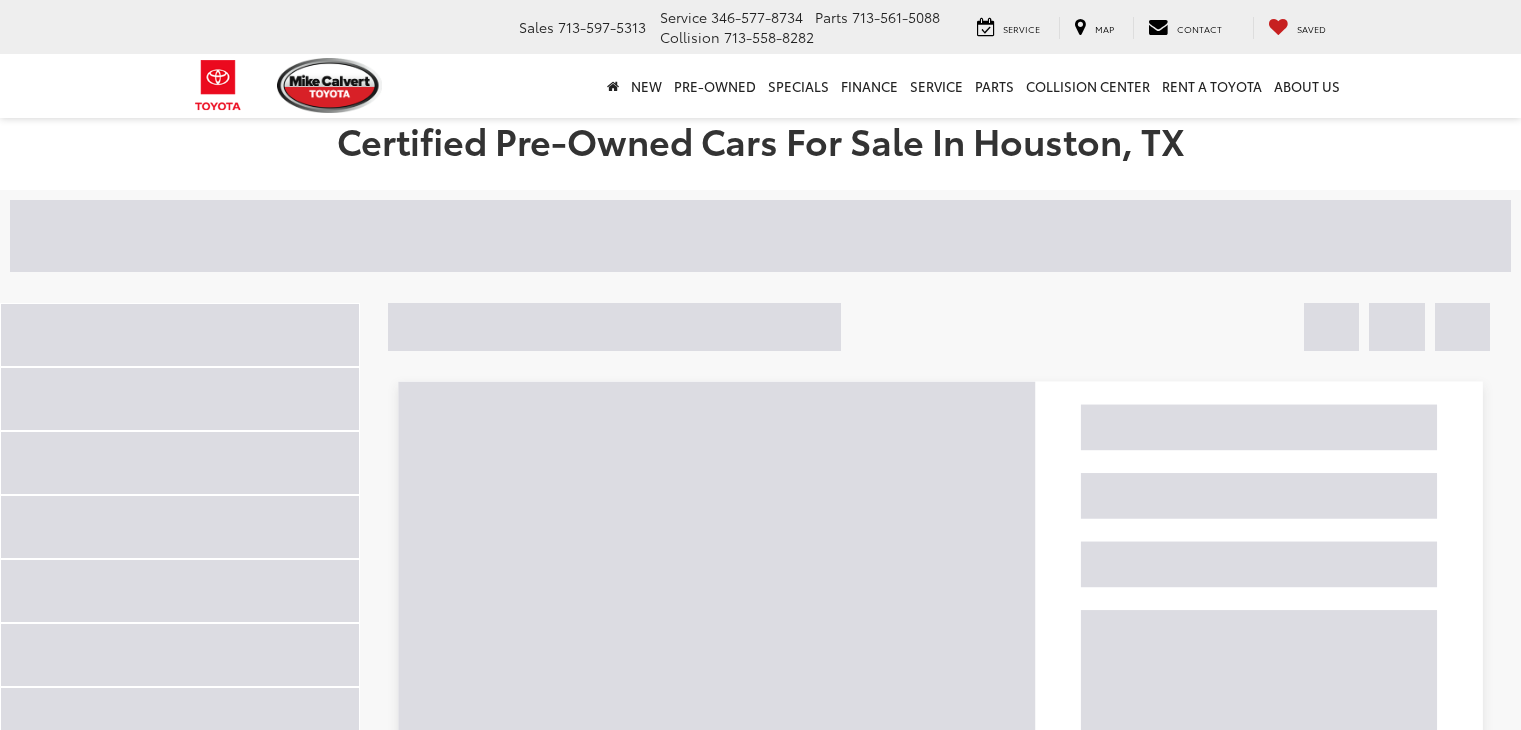 scroll, scrollTop: 0, scrollLeft: 0, axis: both 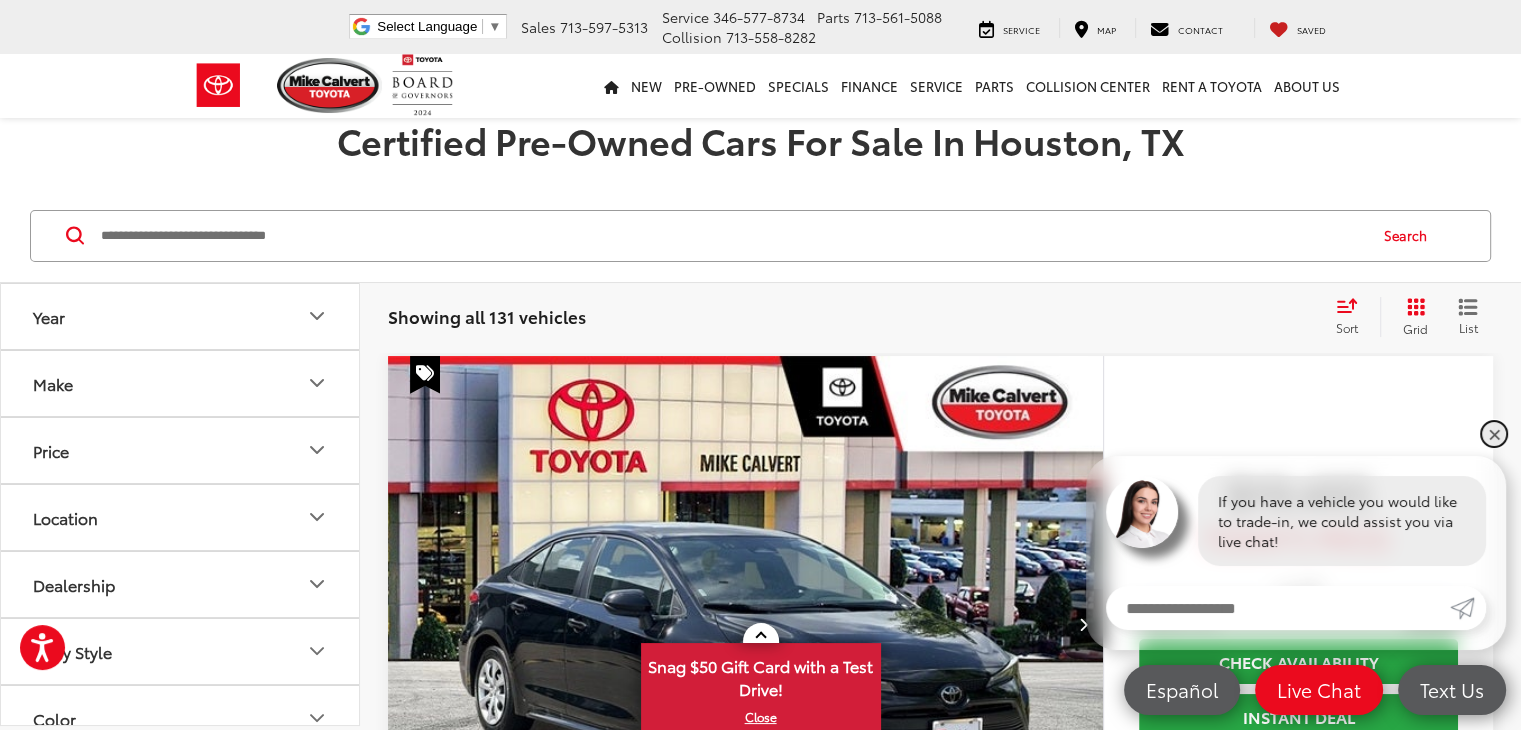 click on "✕" at bounding box center (1494, 434) 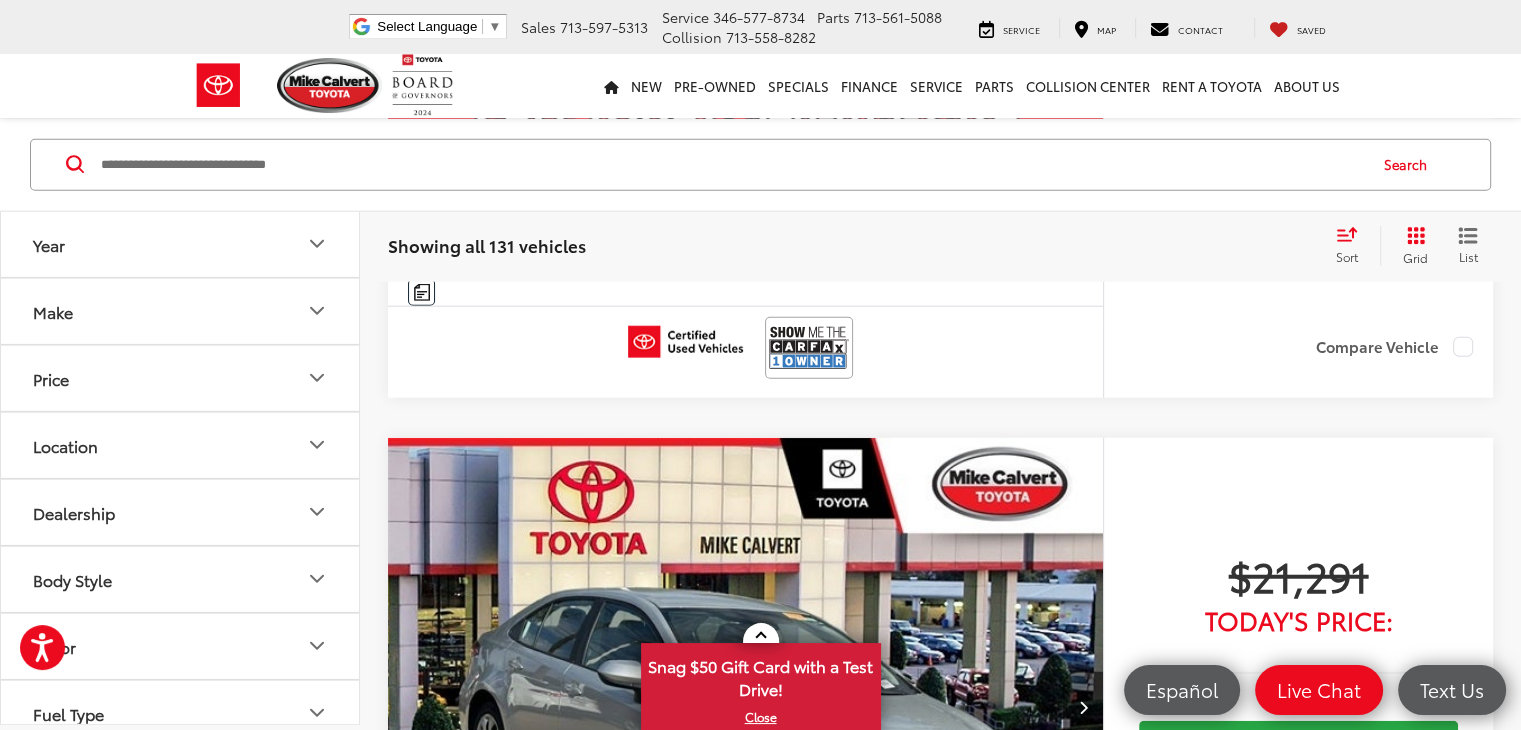 scroll, scrollTop: 5181, scrollLeft: 0, axis: vertical 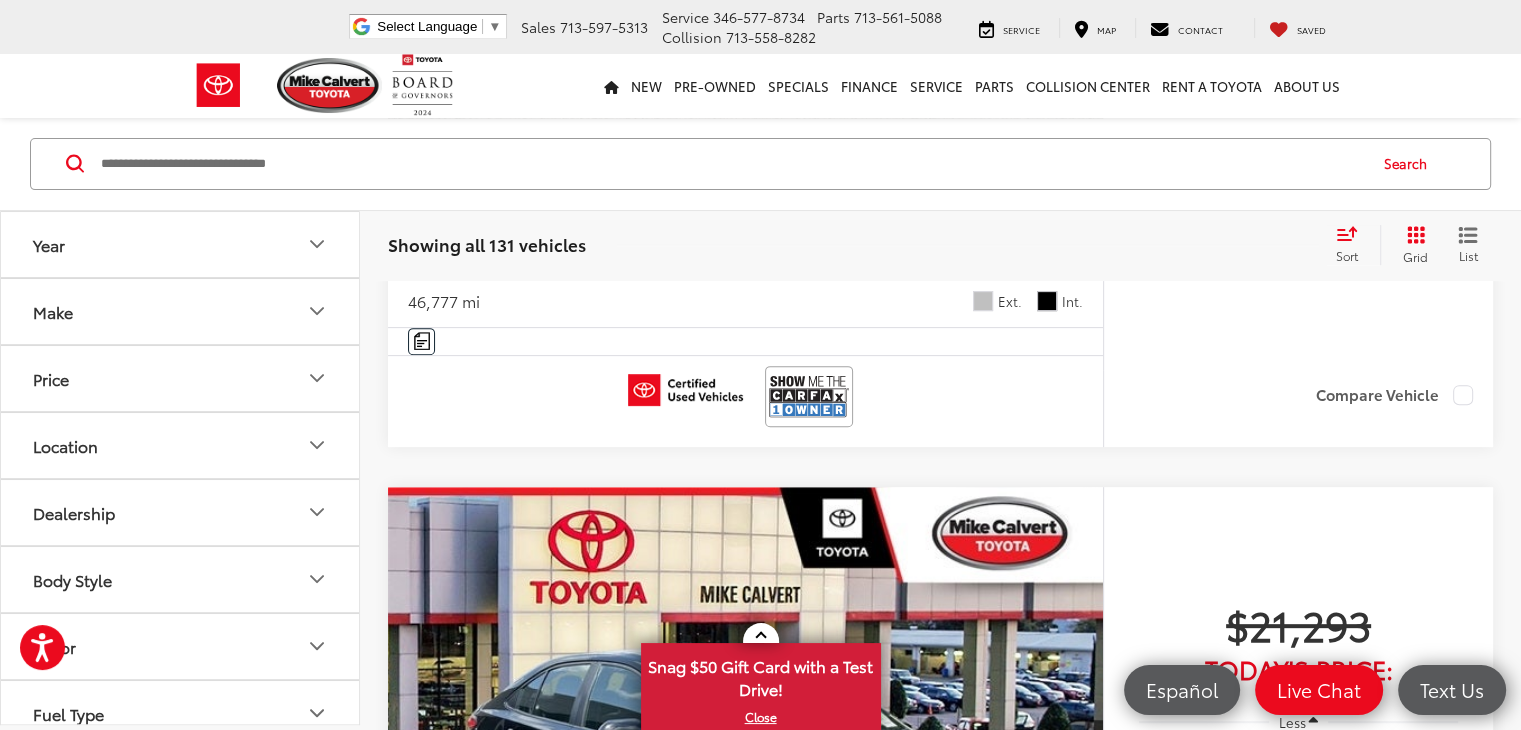 click on "2" at bounding box center [1135, 2202] 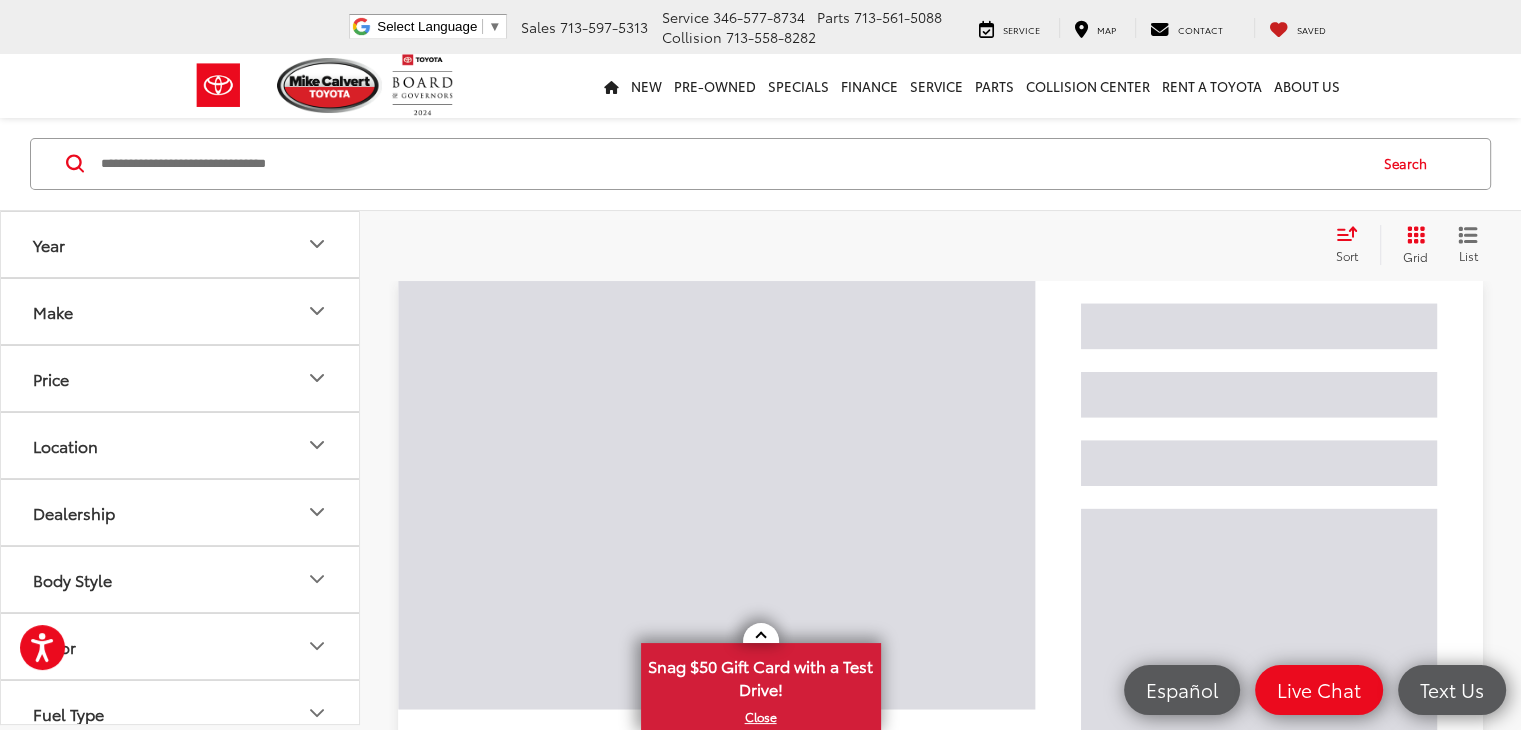 scroll, scrollTop: 72, scrollLeft: 0, axis: vertical 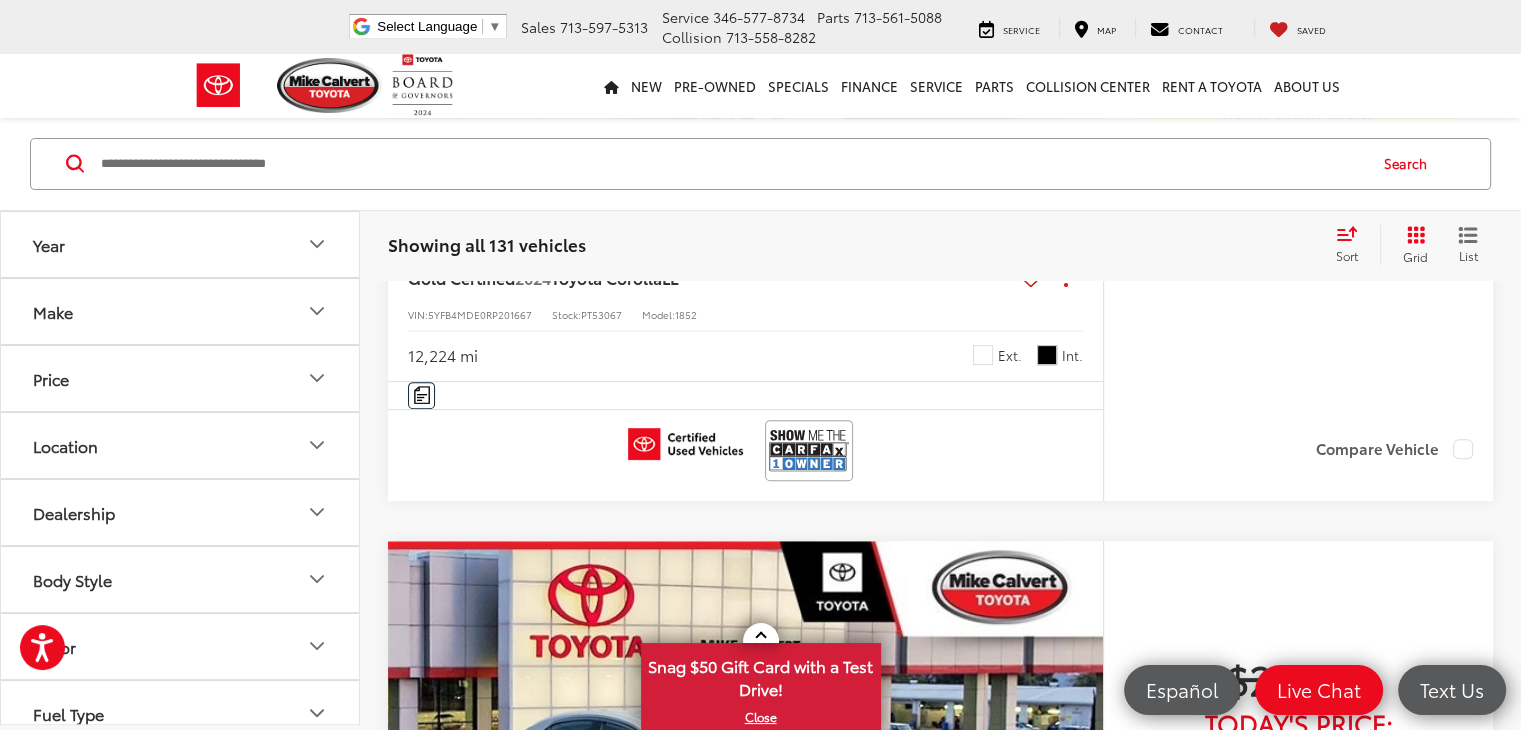 click on "3" at bounding box center [1165, 2272] 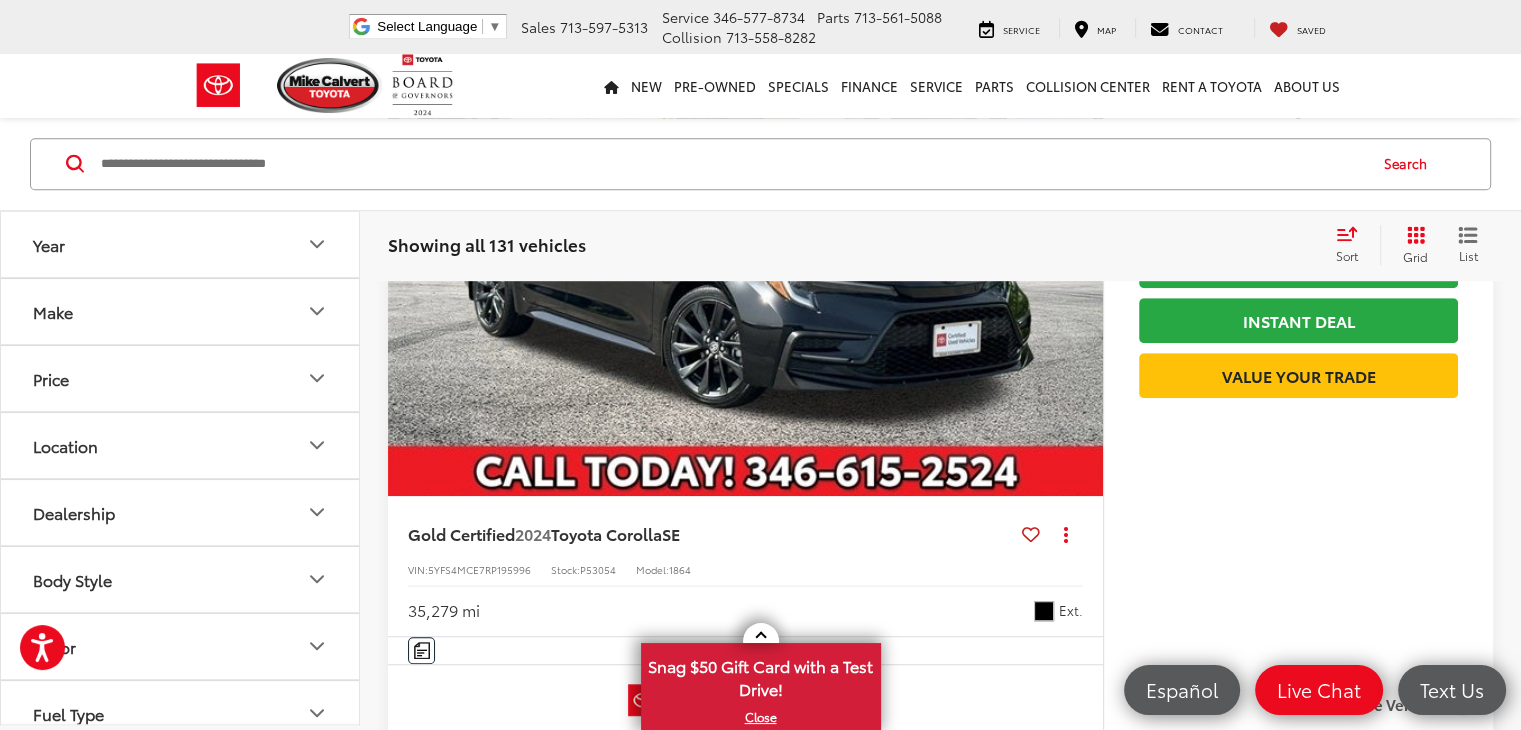 scroll, scrollTop: 1222, scrollLeft: 0, axis: vertical 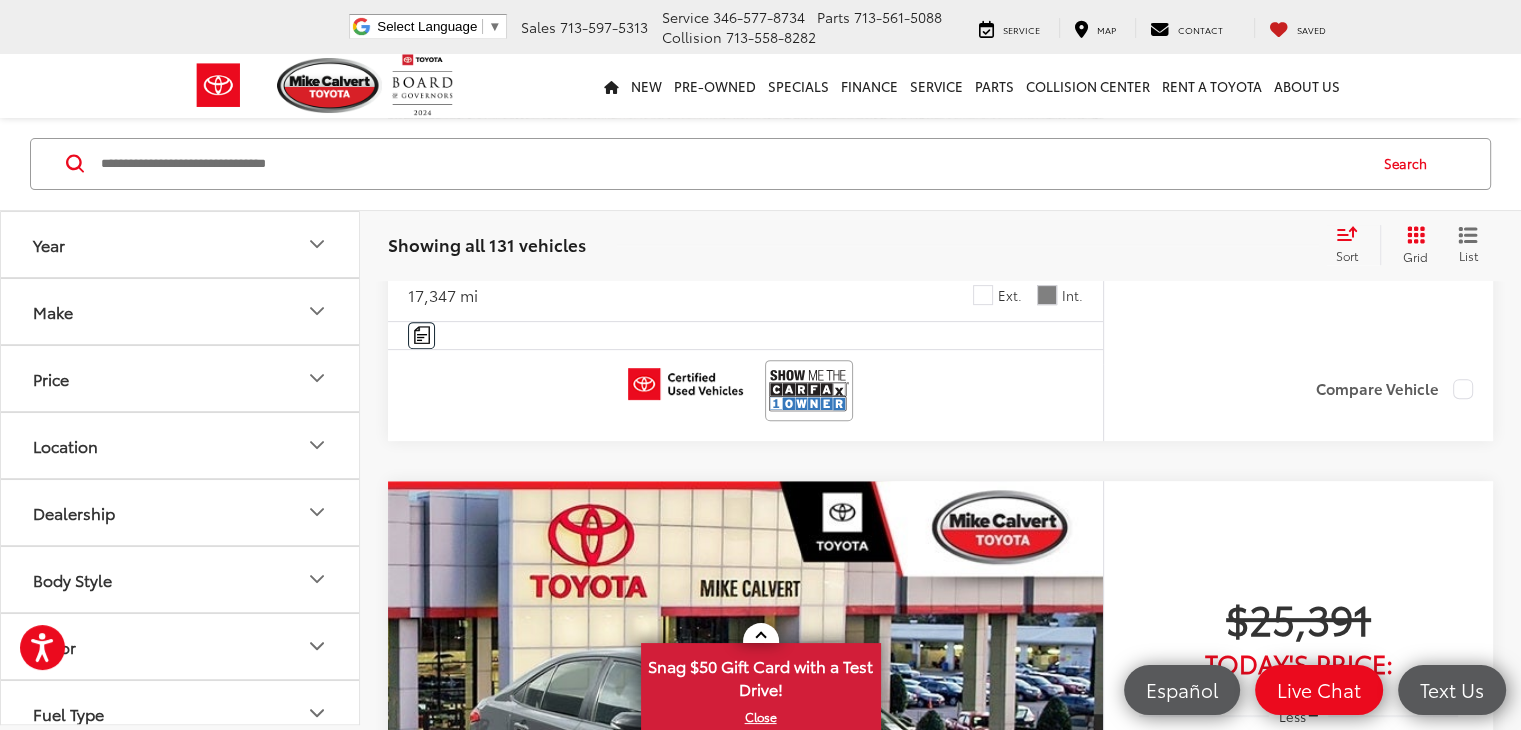 click on "4" at bounding box center [1195, 2212] 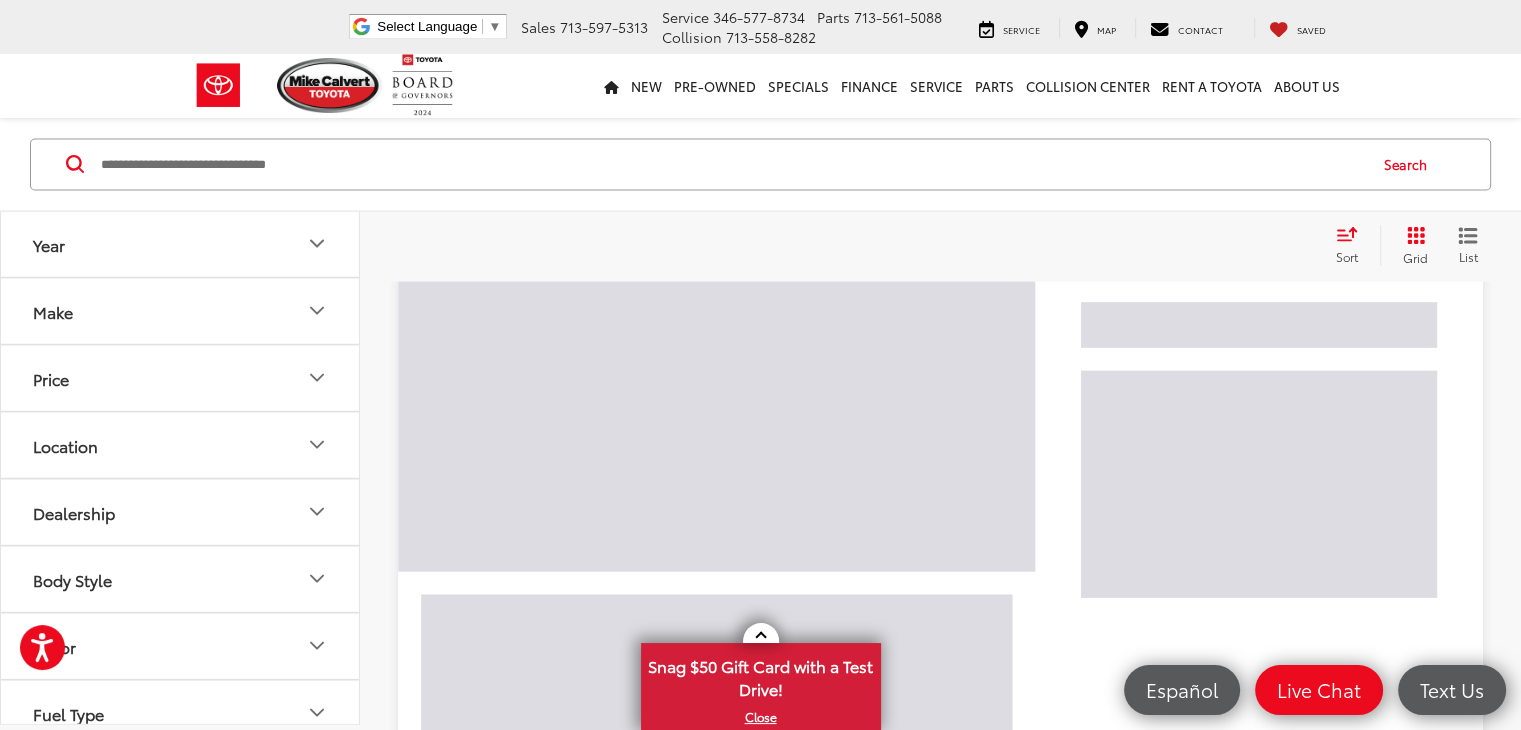 scroll, scrollTop: 72, scrollLeft: 0, axis: vertical 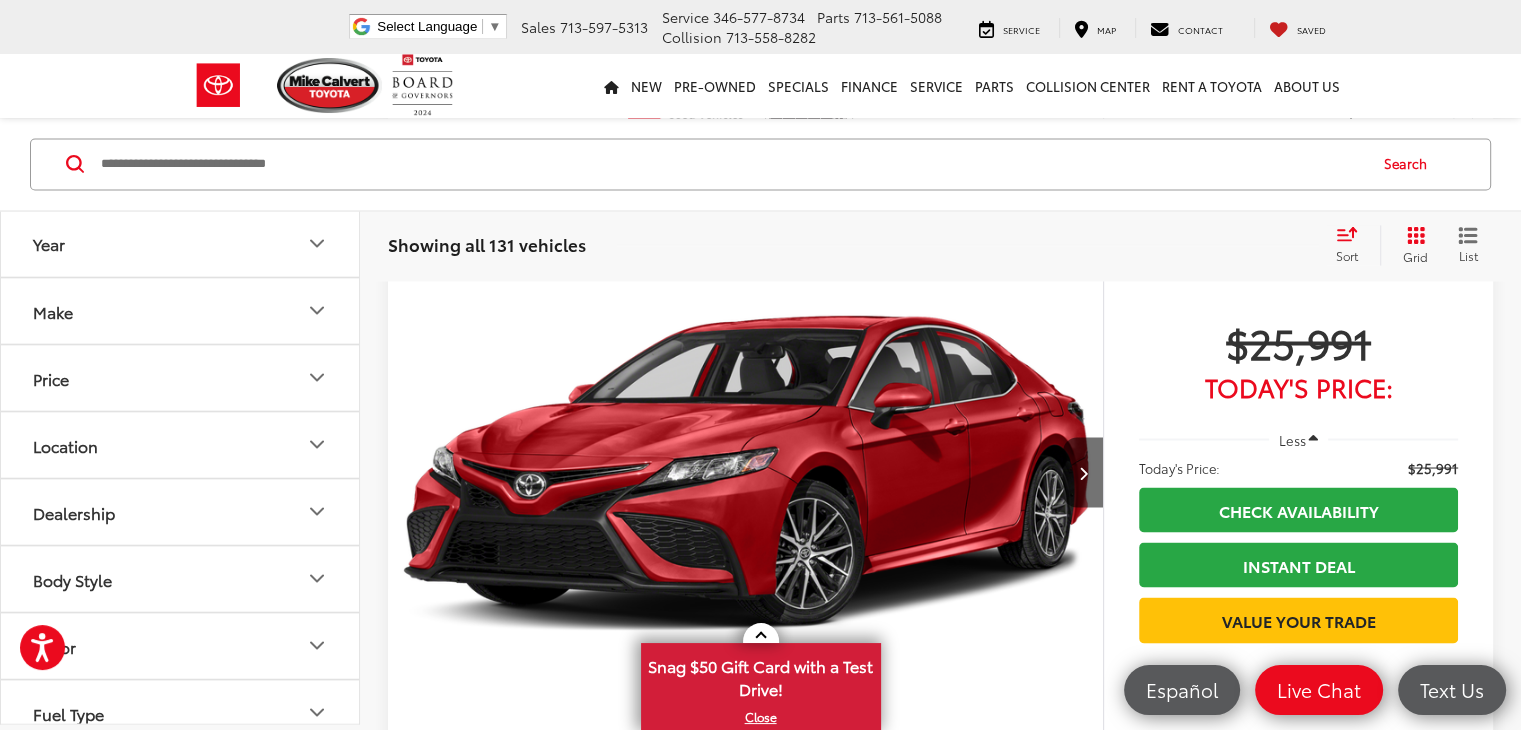 click at bounding box center (1082, 1309) 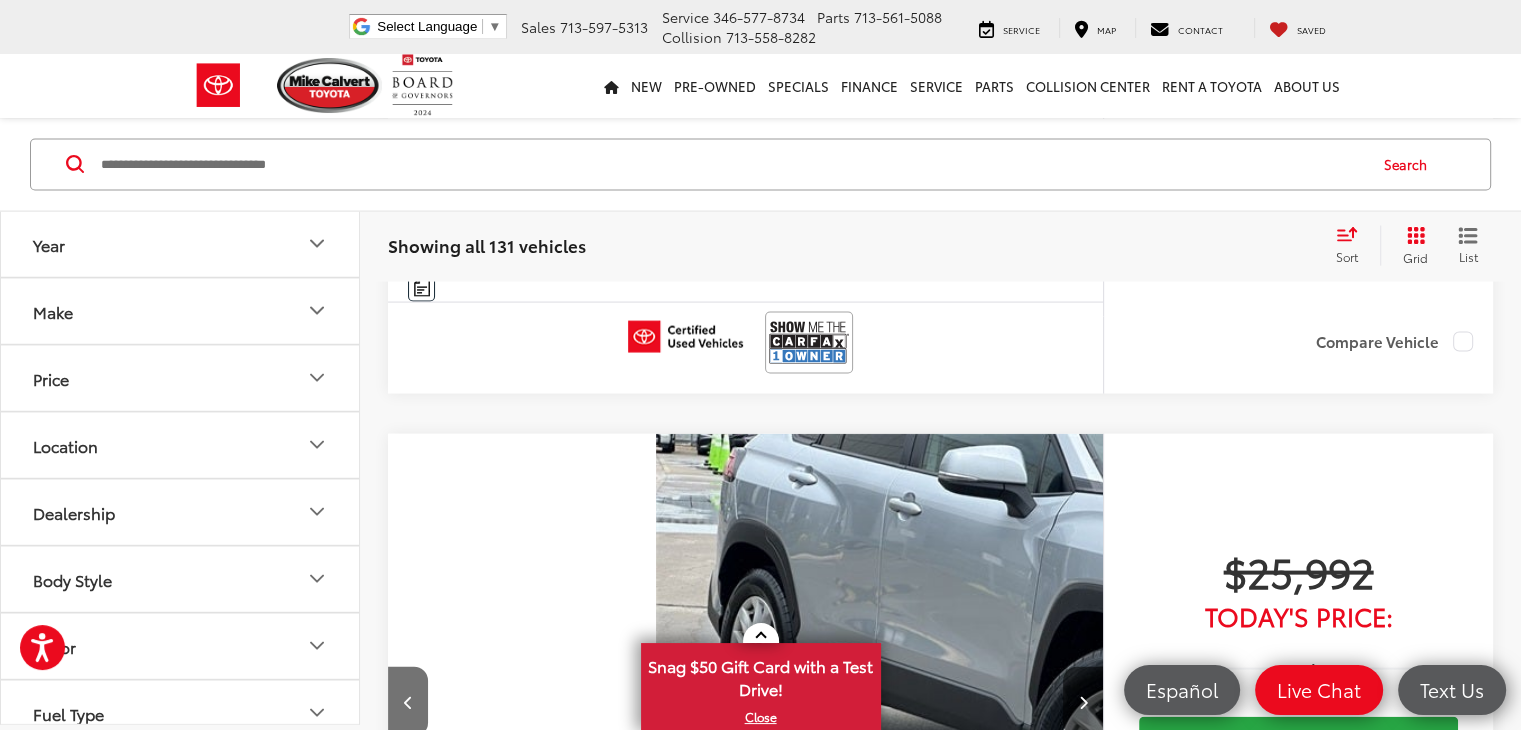 scroll, scrollTop: 4117, scrollLeft: 0, axis: vertical 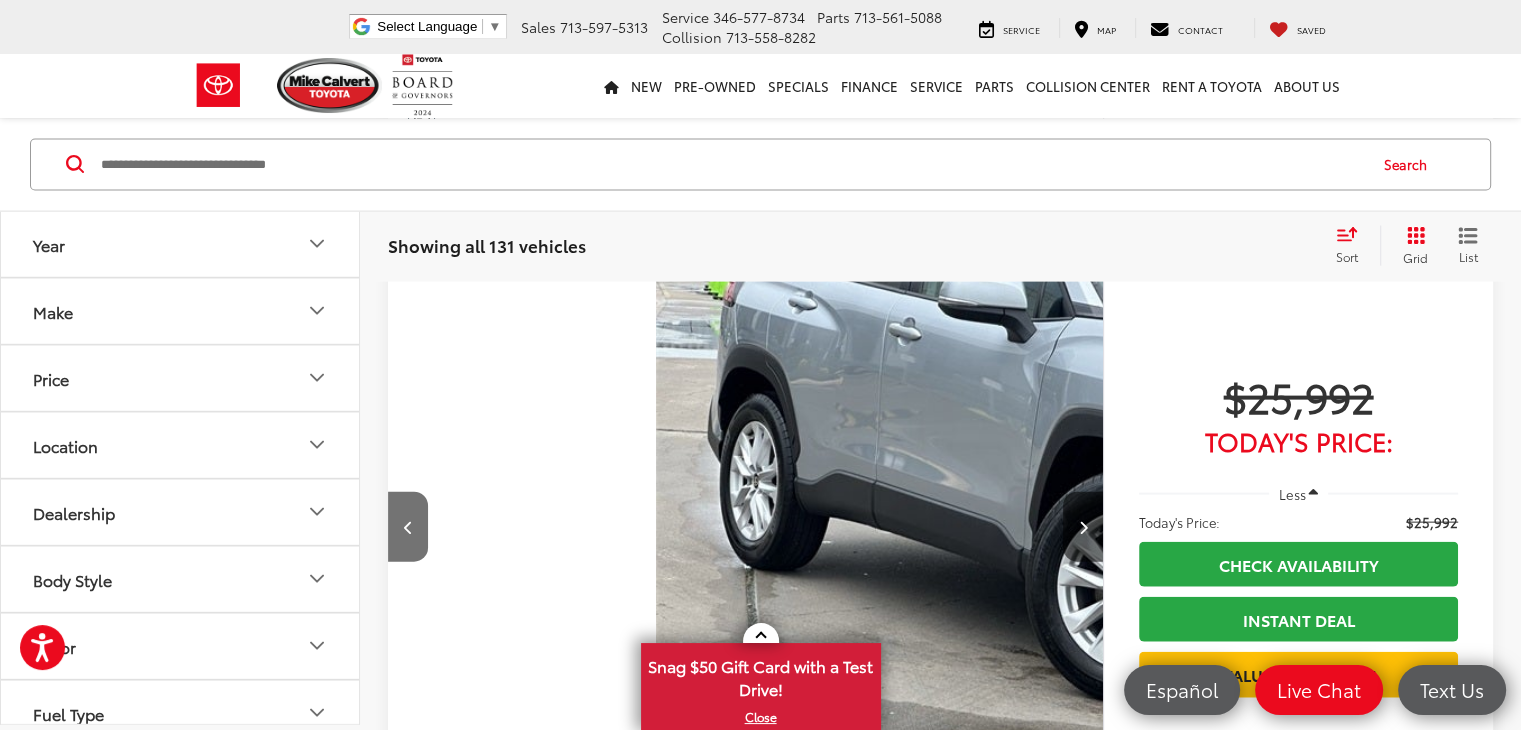 click at bounding box center (1083, 1364) 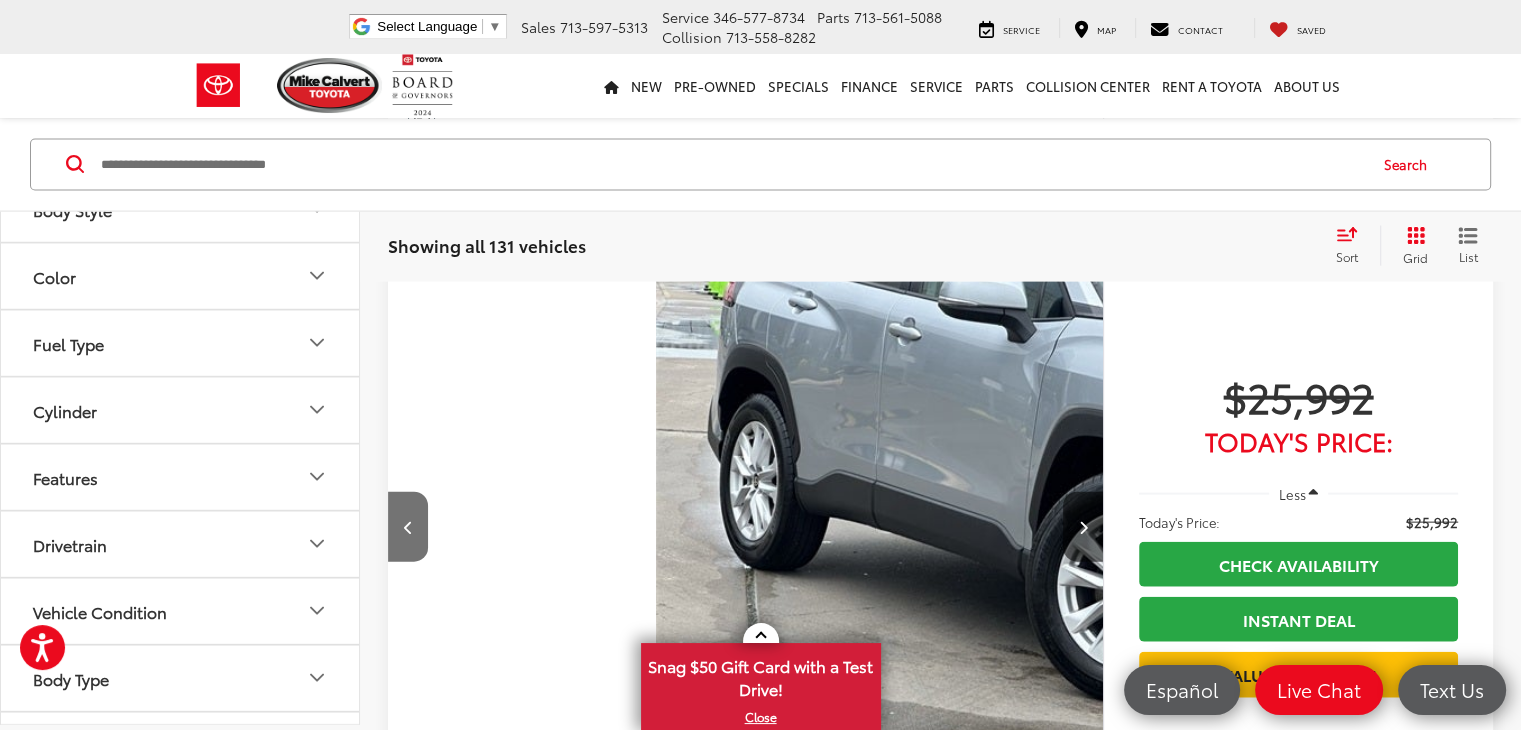 scroll, scrollTop: 365, scrollLeft: 0, axis: vertical 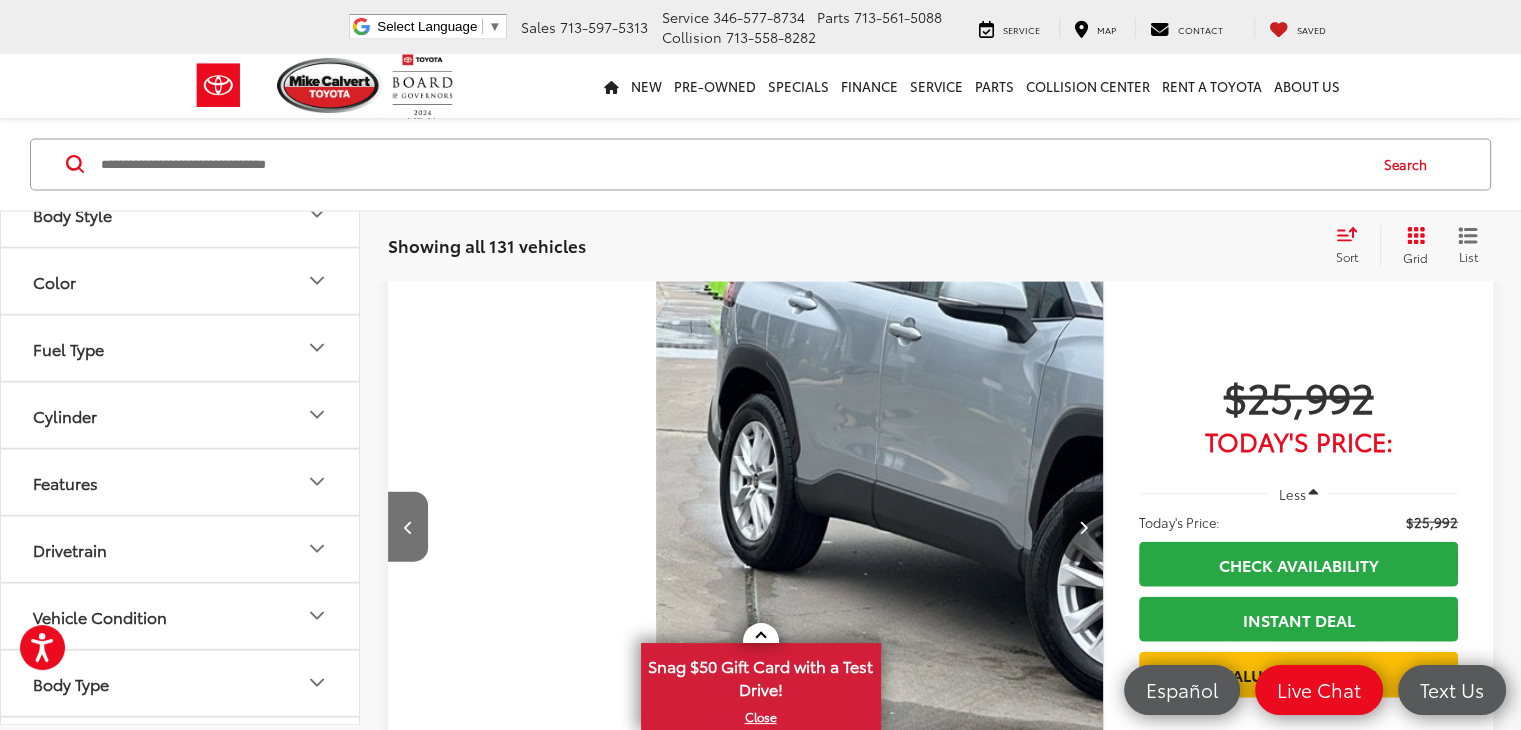 click 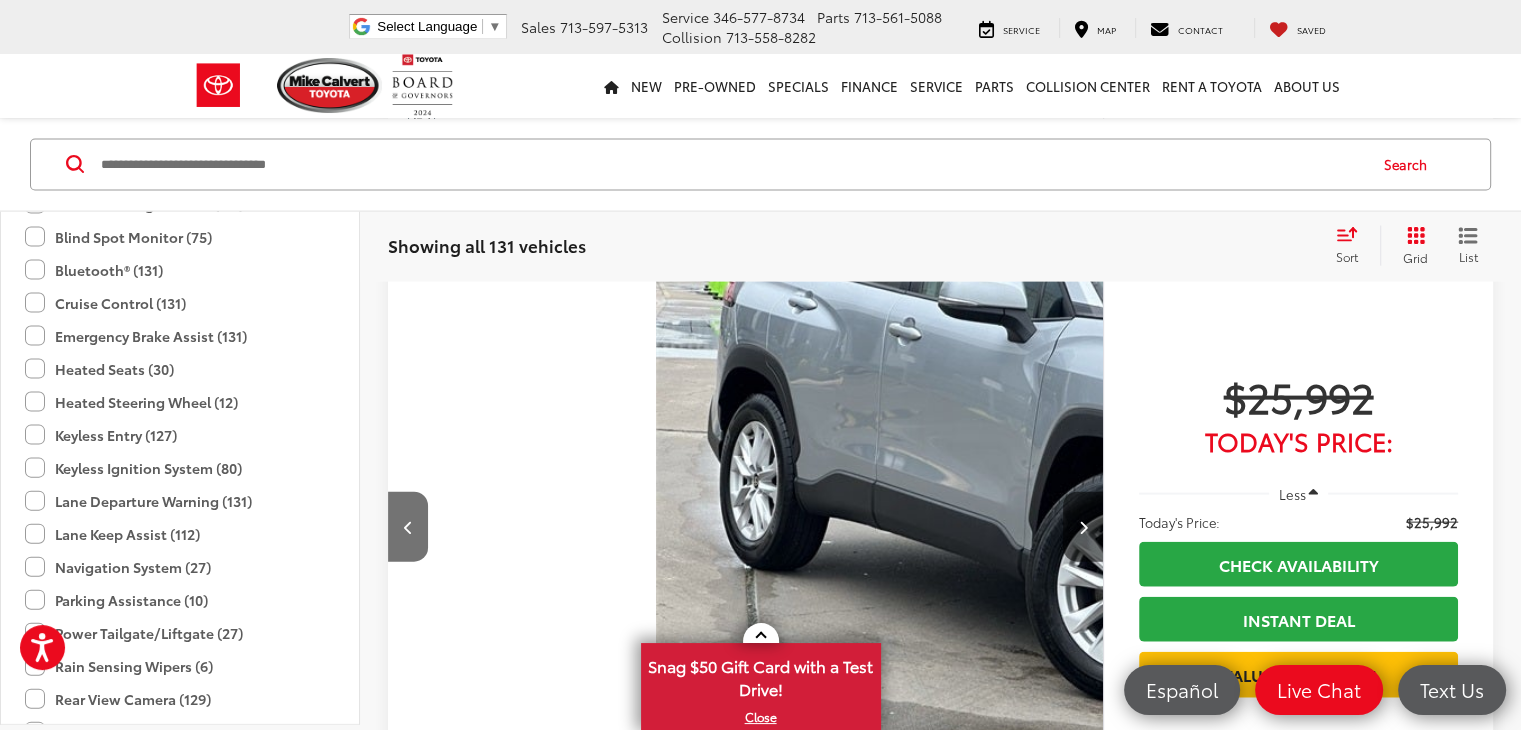 scroll, scrollTop: 900, scrollLeft: 0, axis: vertical 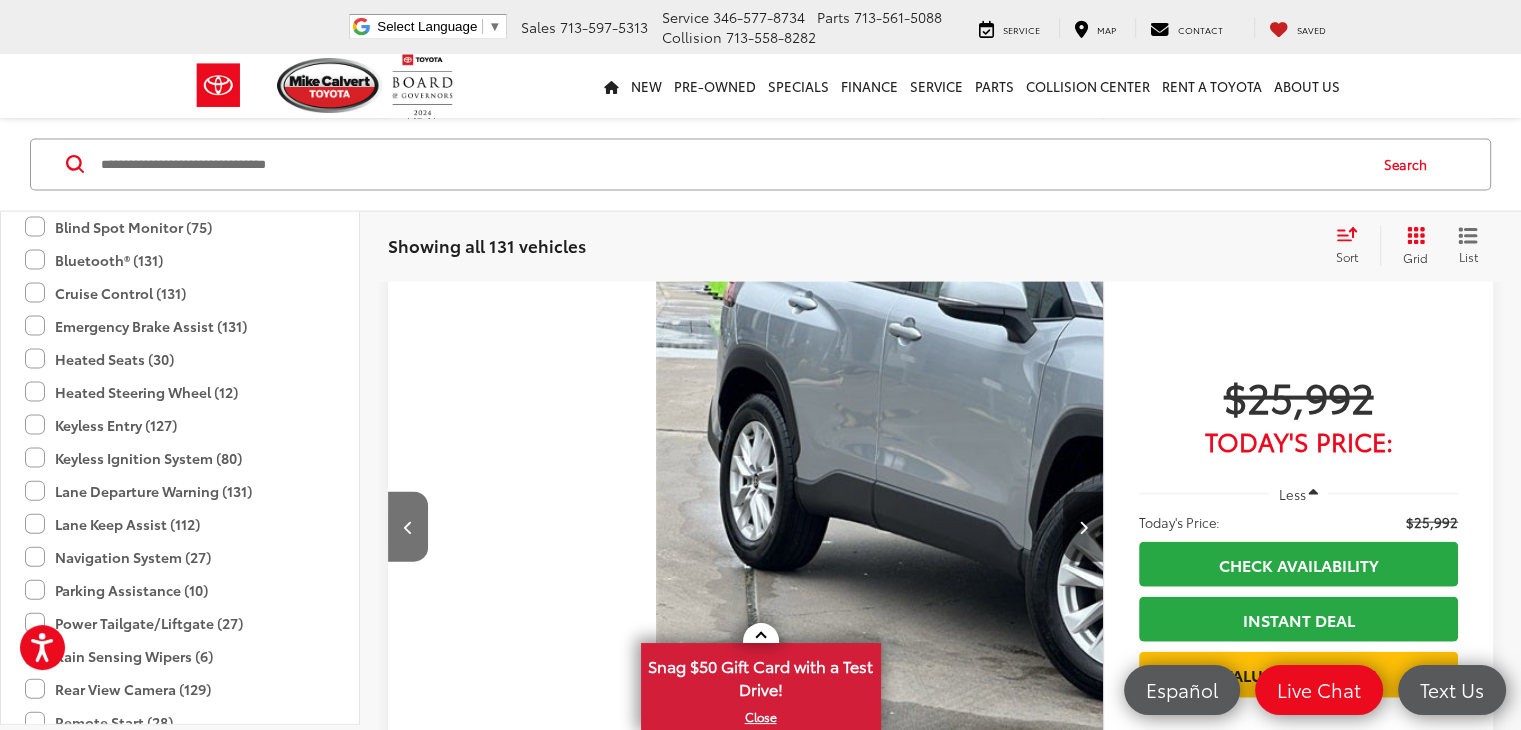 click on "Heated Seats (30)" 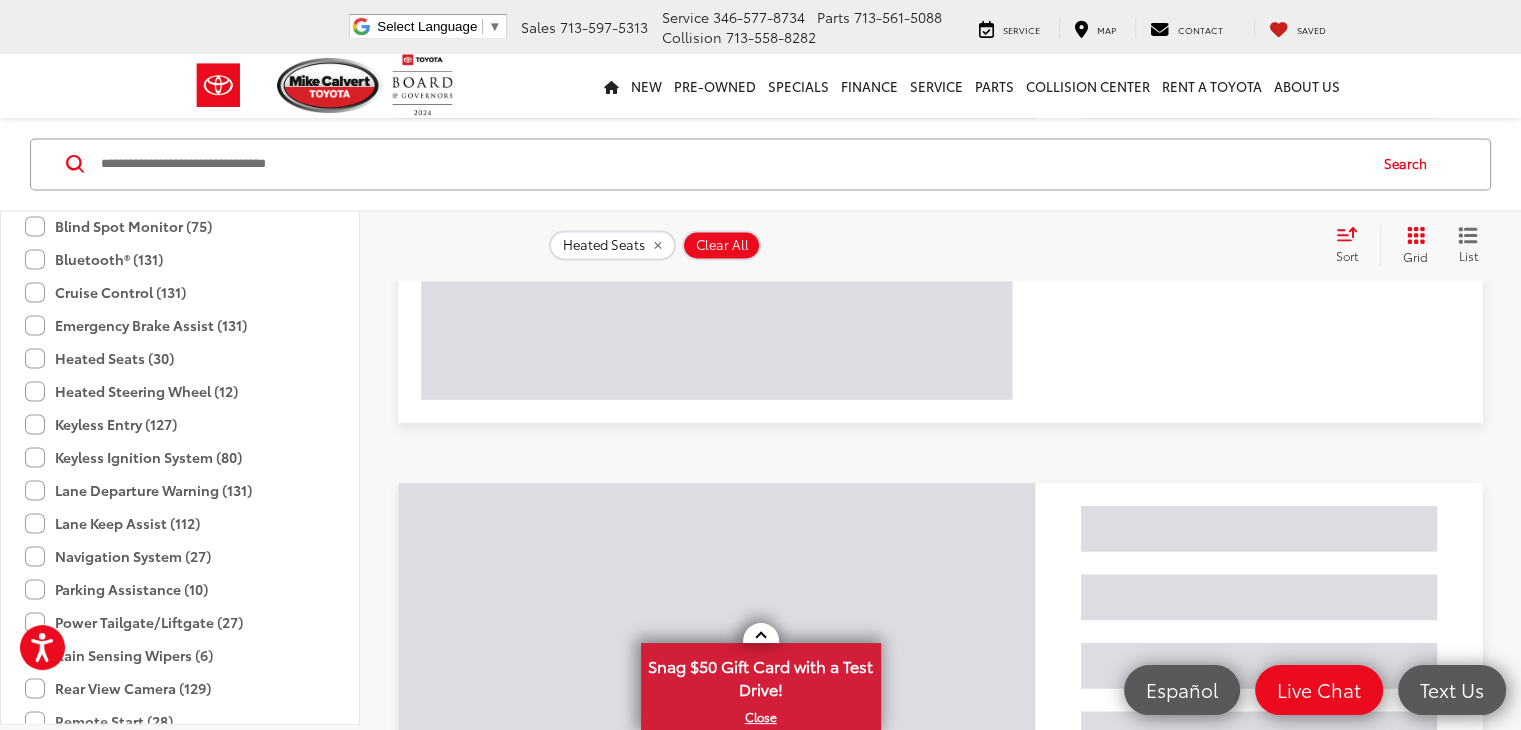scroll, scrollTop: 72, scrollLeft: 0, axis: vertical 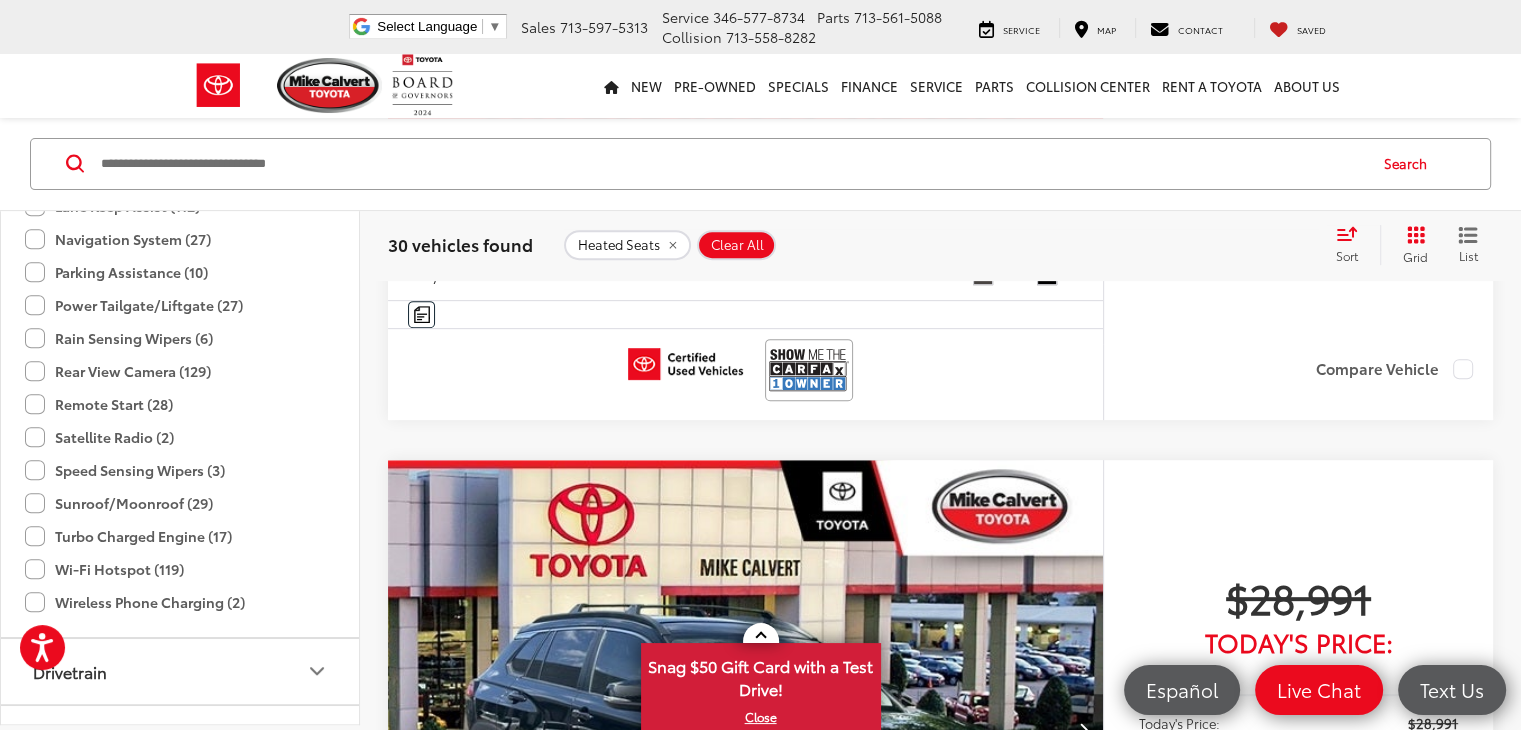click at bounding box center (1082, 729) 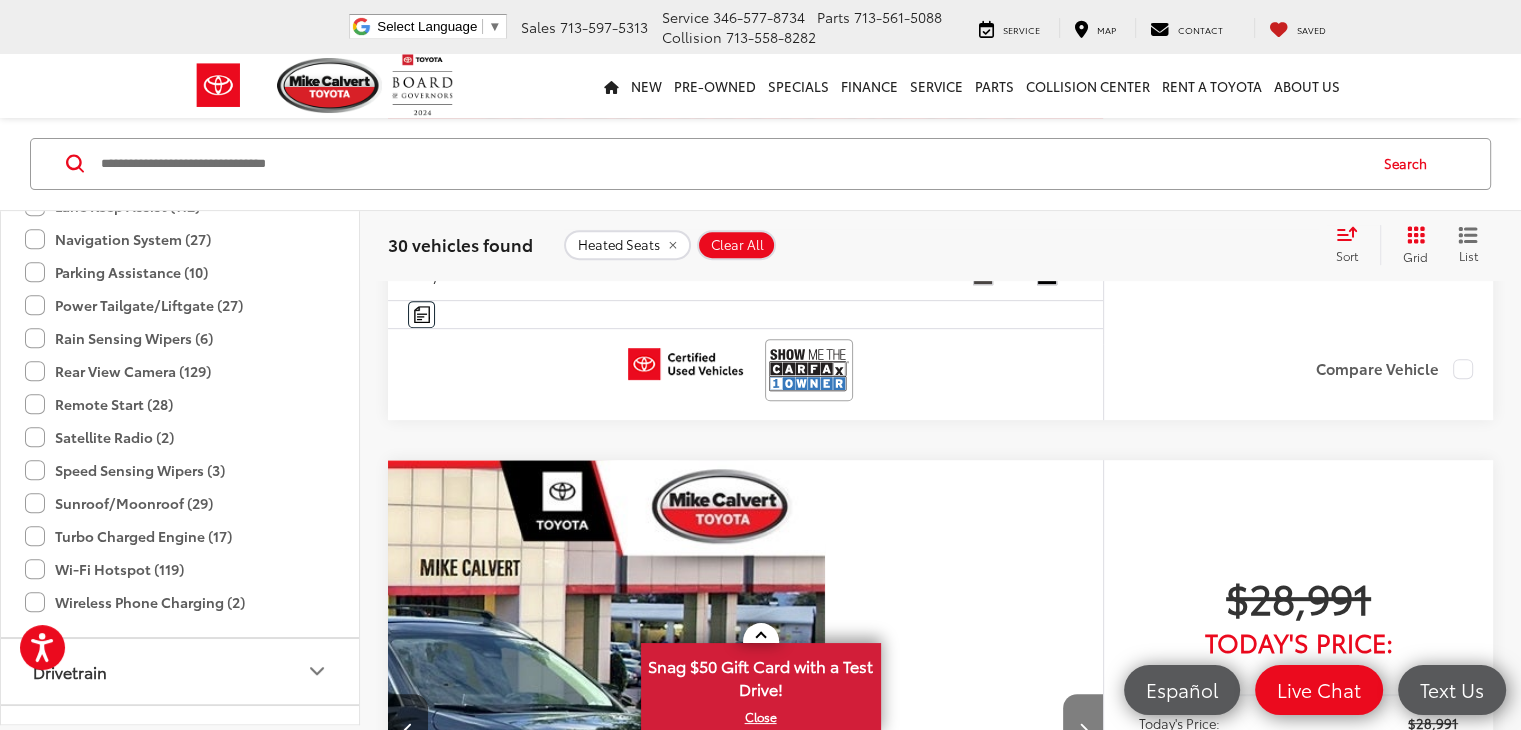 scroll, scrollTop: 0, scrollLeft: 388, axis: horizontal 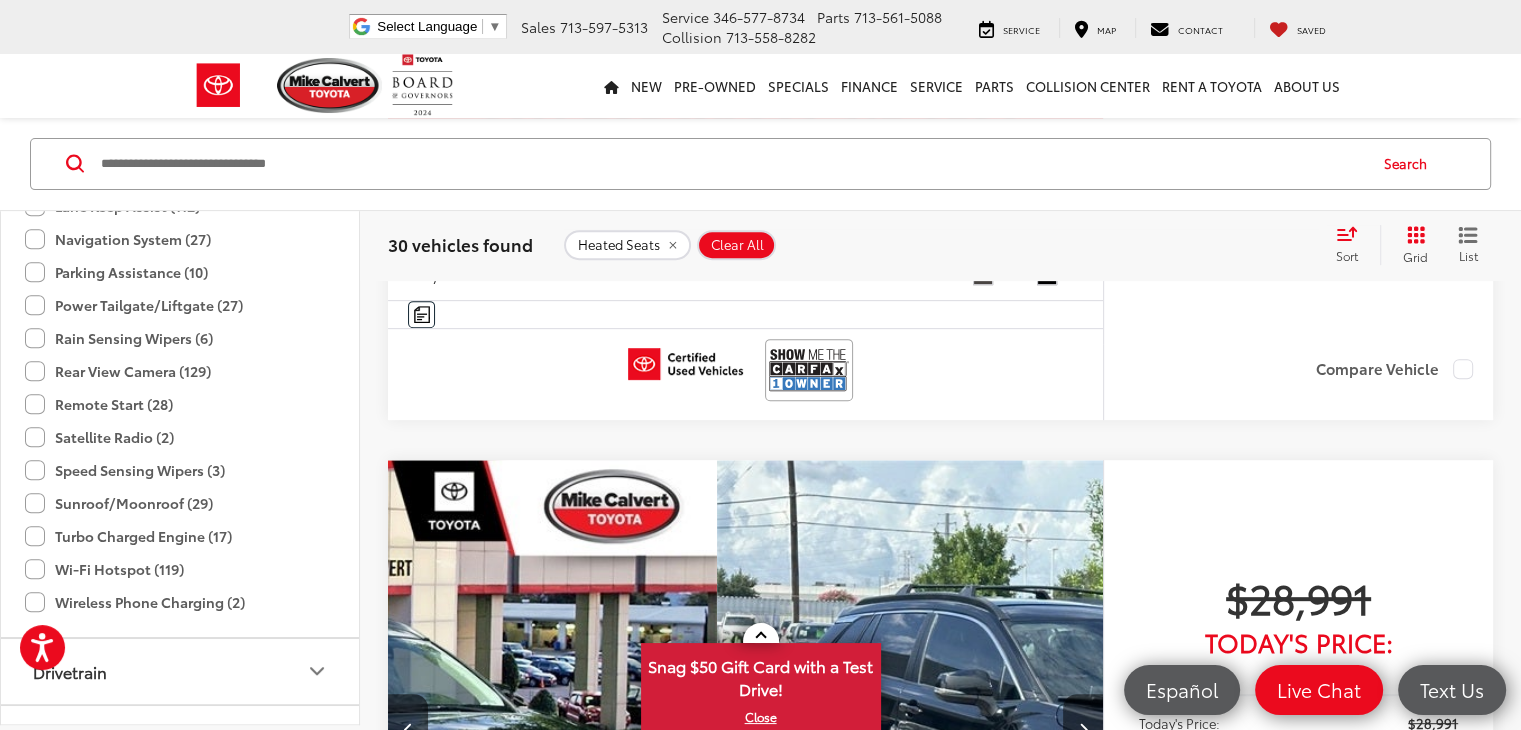 click at bounding box center [1082, 729] 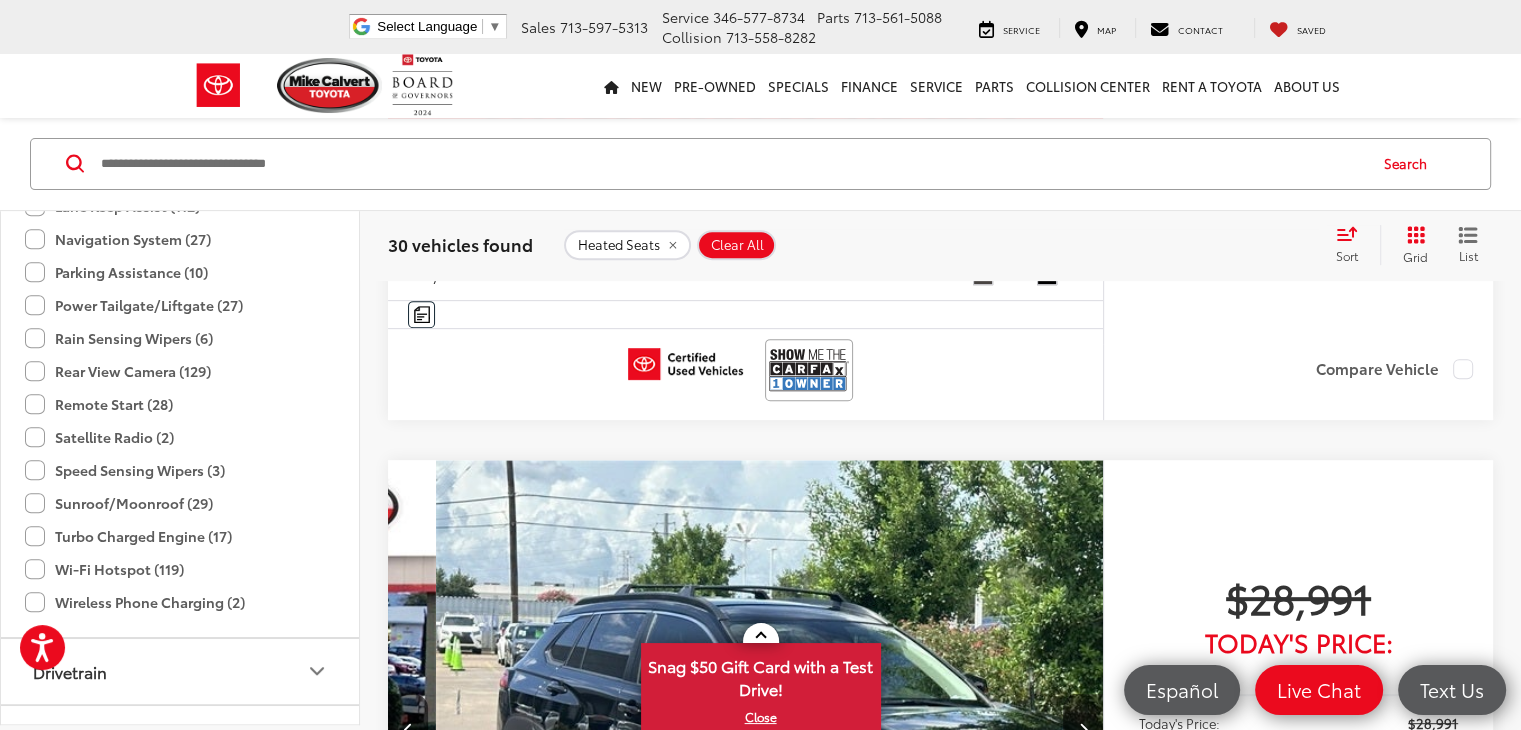 scroll, scrollTop: 0, scrollLeft: 778, axis: horizontal 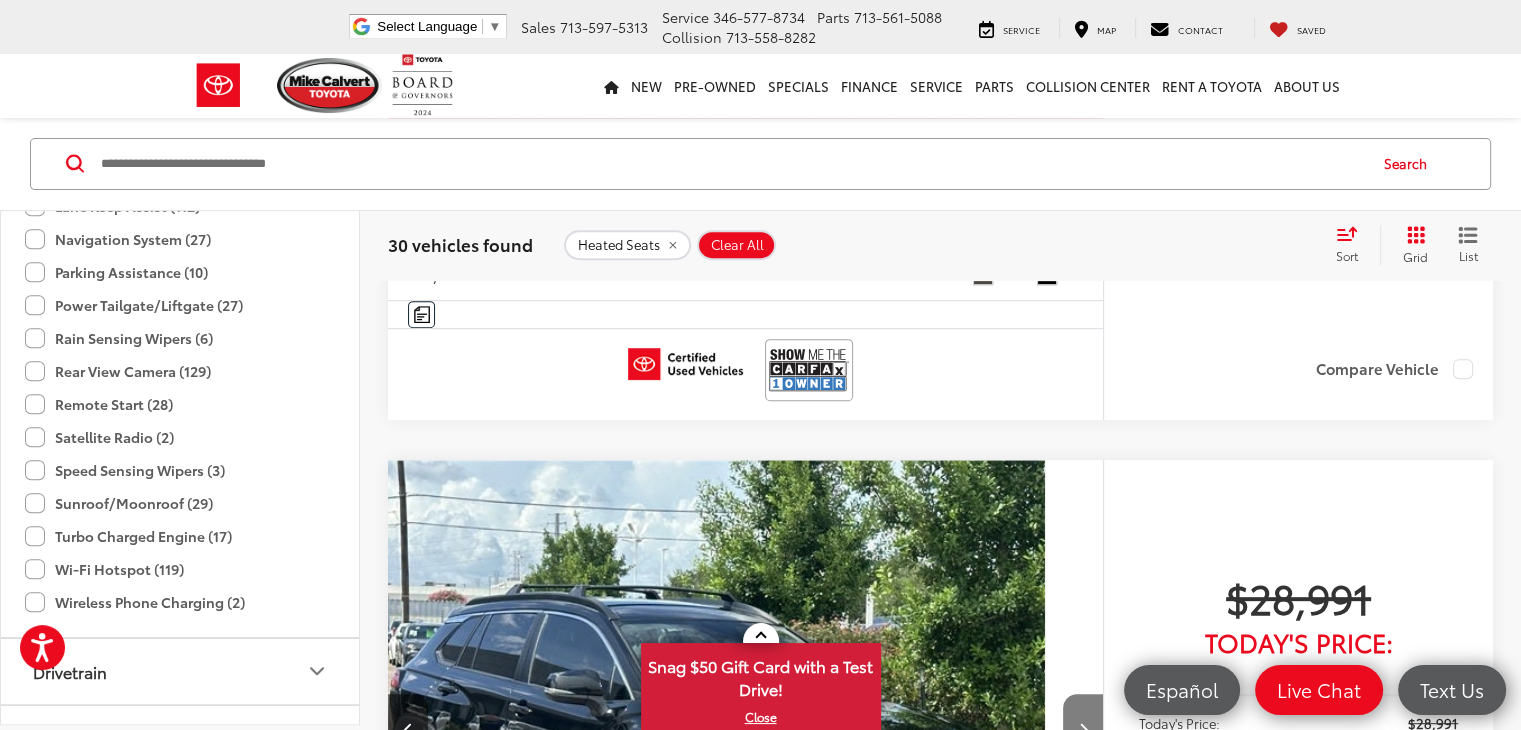 click at bounding box center [1082, 729] 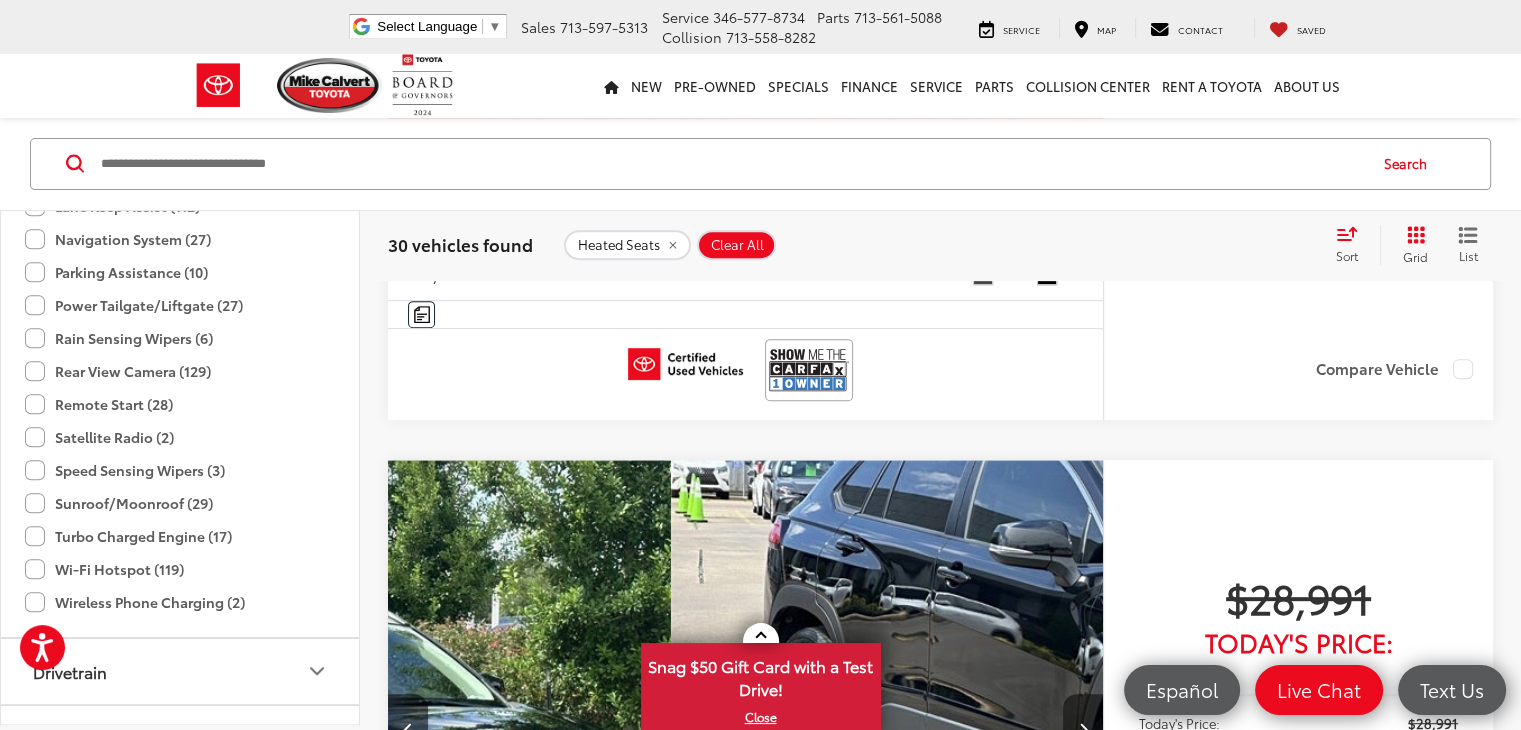 scroll, scrollTop: 0, scrollLeft: 1167, axis: horizontal 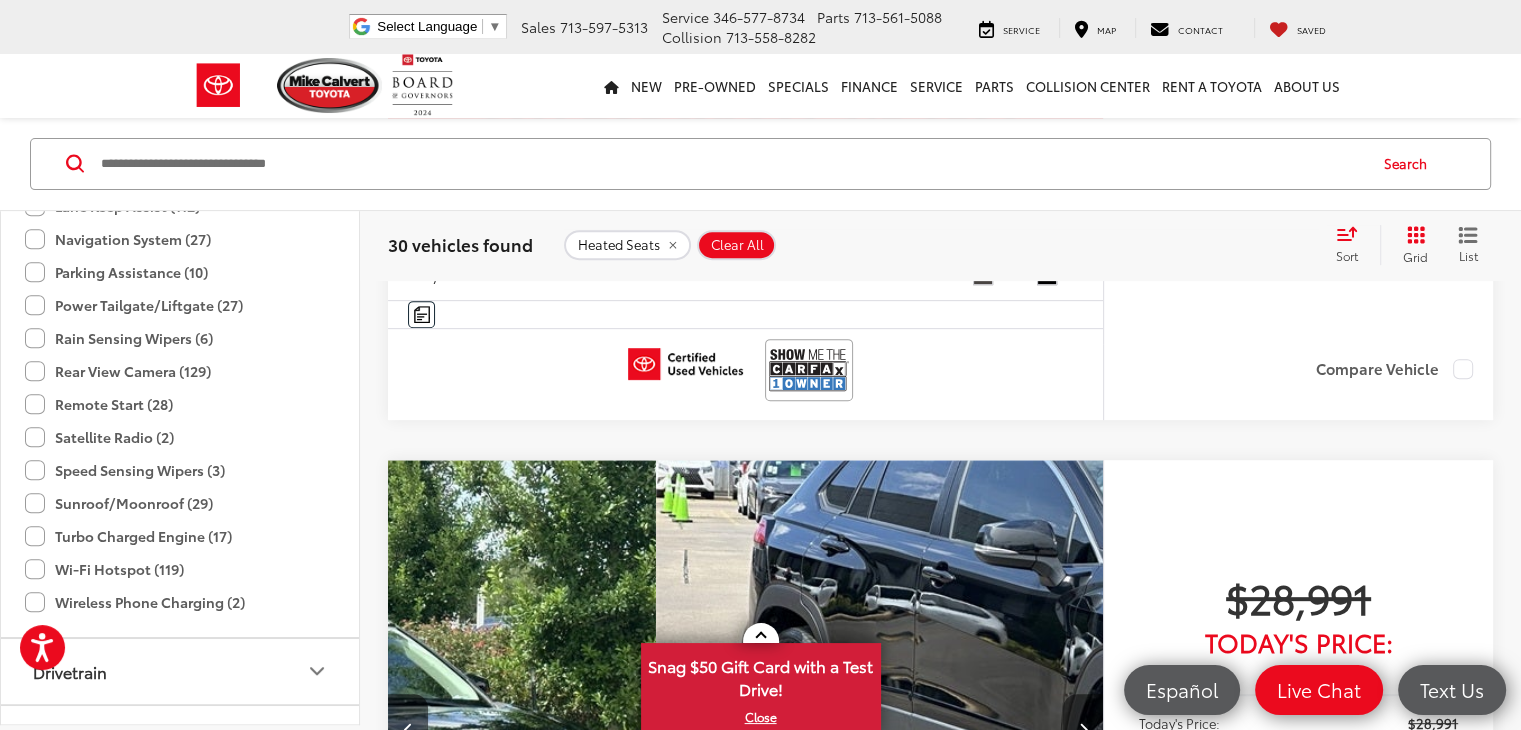 click at bounding box center [1082, 729] 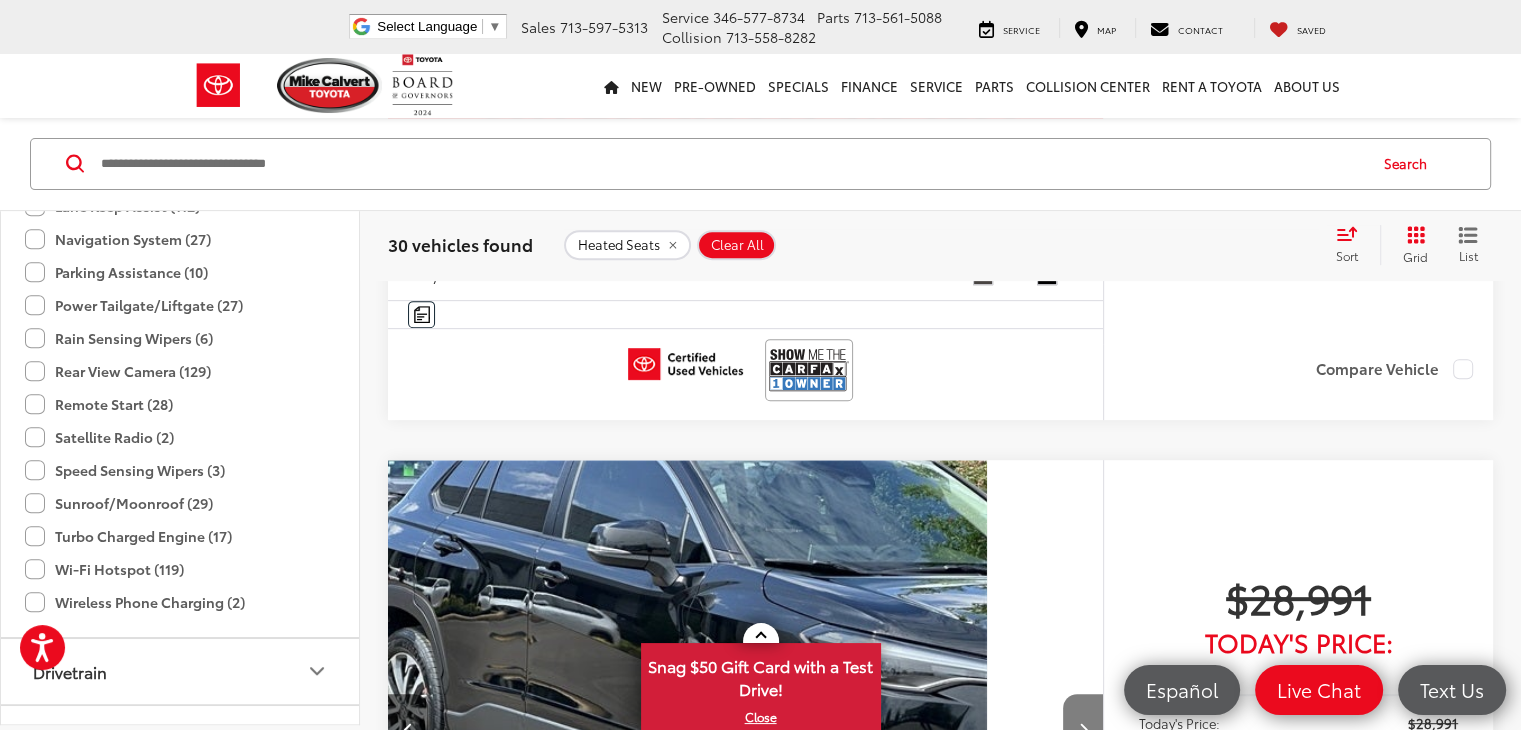 scroll, scrollTop: 0, scrollLeft: 1556, axis: horizontal 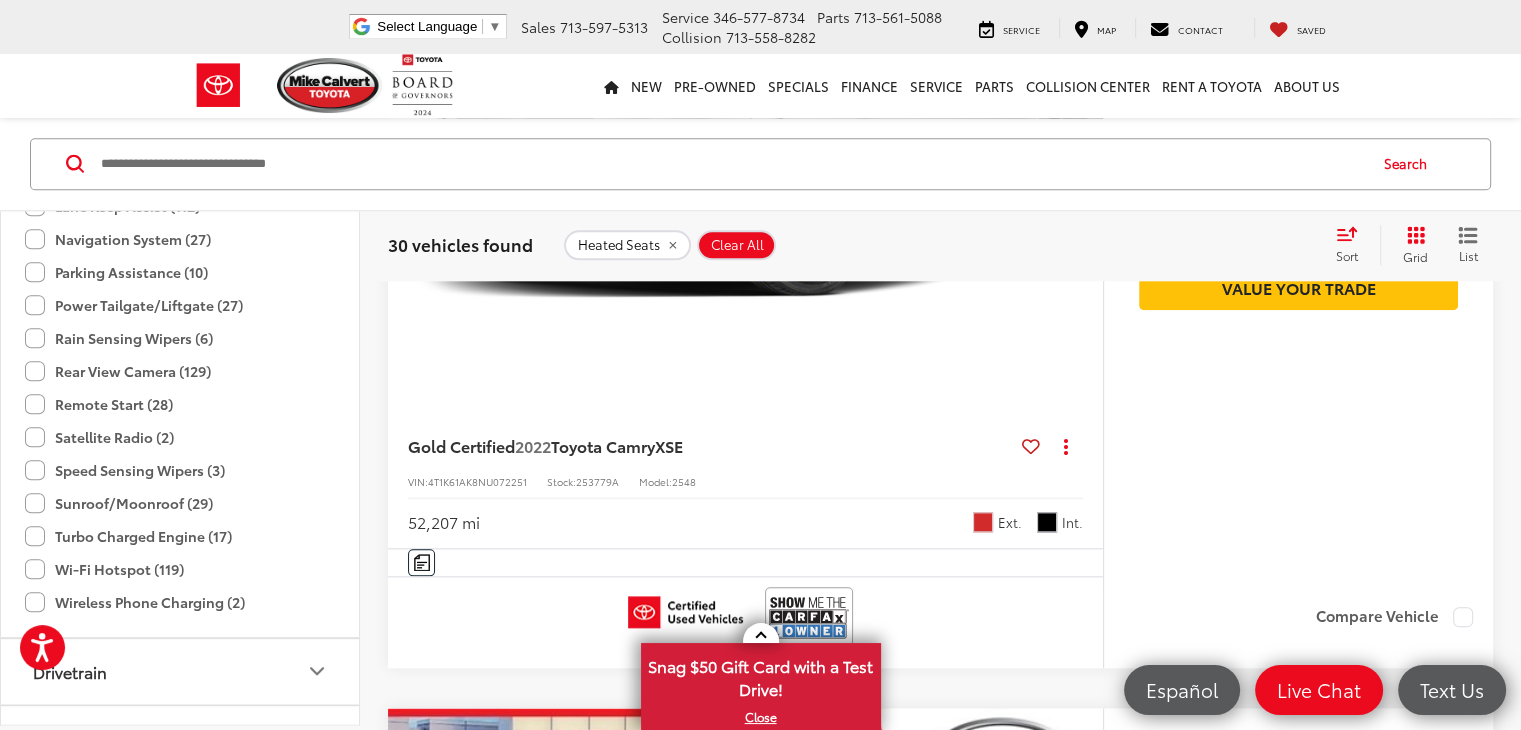 click at bounding box center [1082, 977] 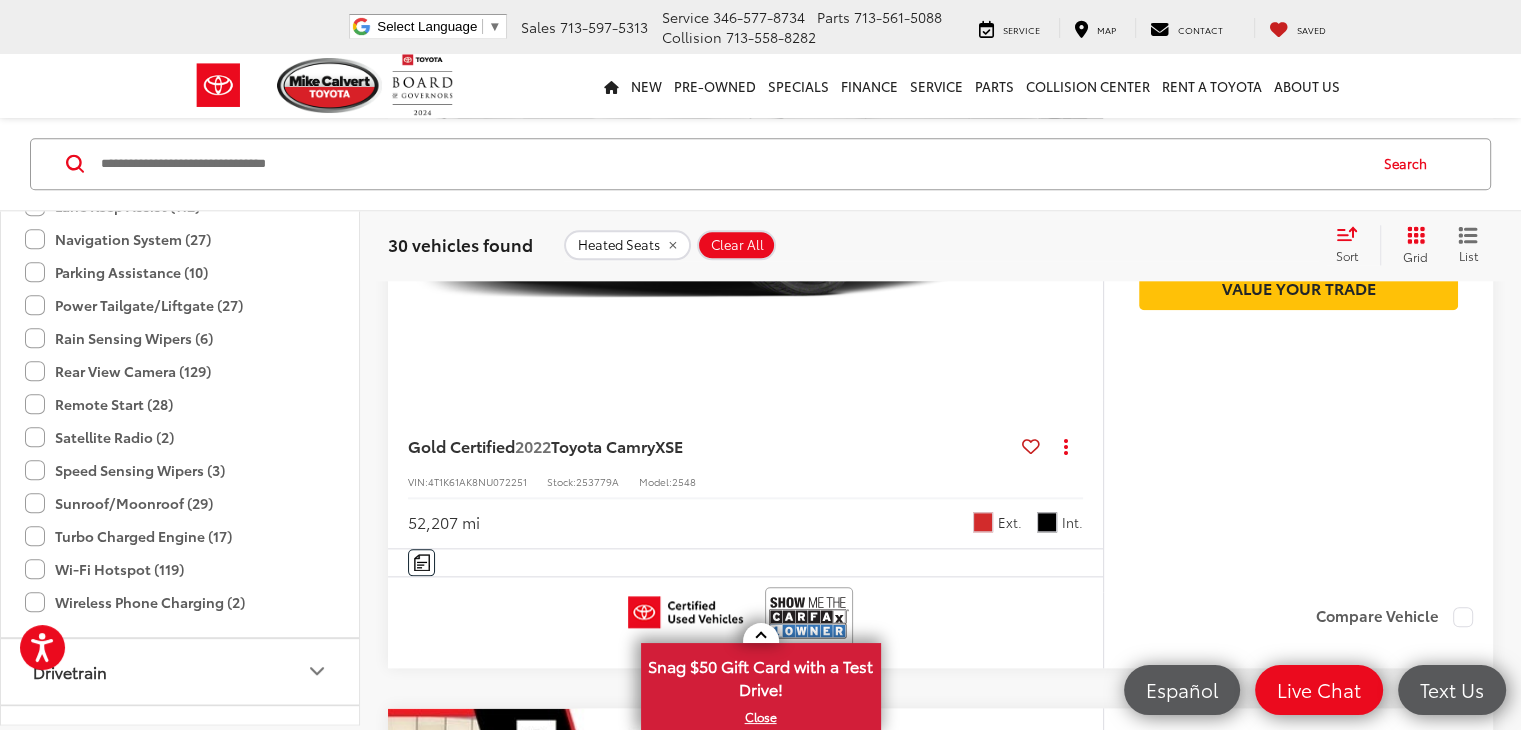 scroll, scrollTop: 0, scrollLeft: 388, axis: horizontal 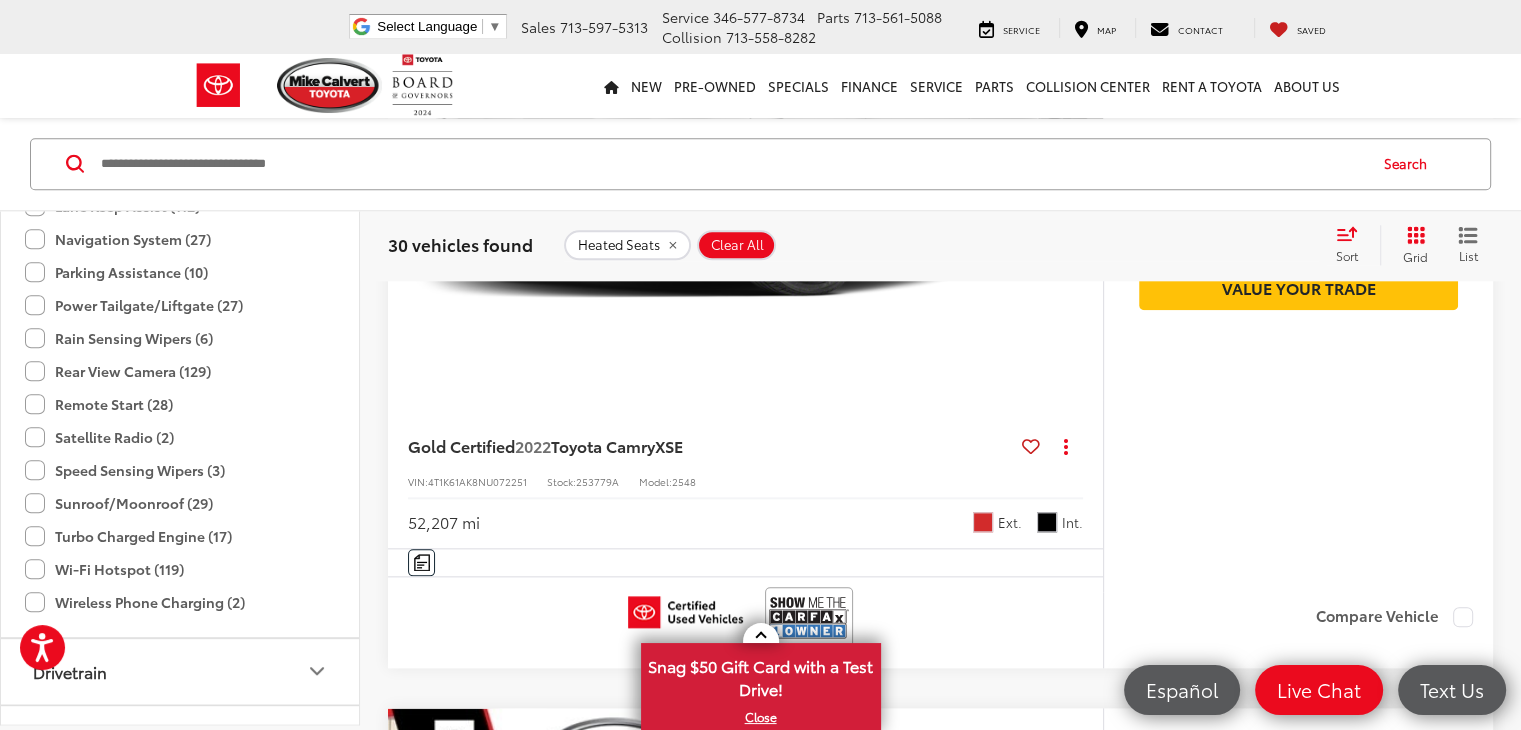 click at bounding box center (1082, 977) 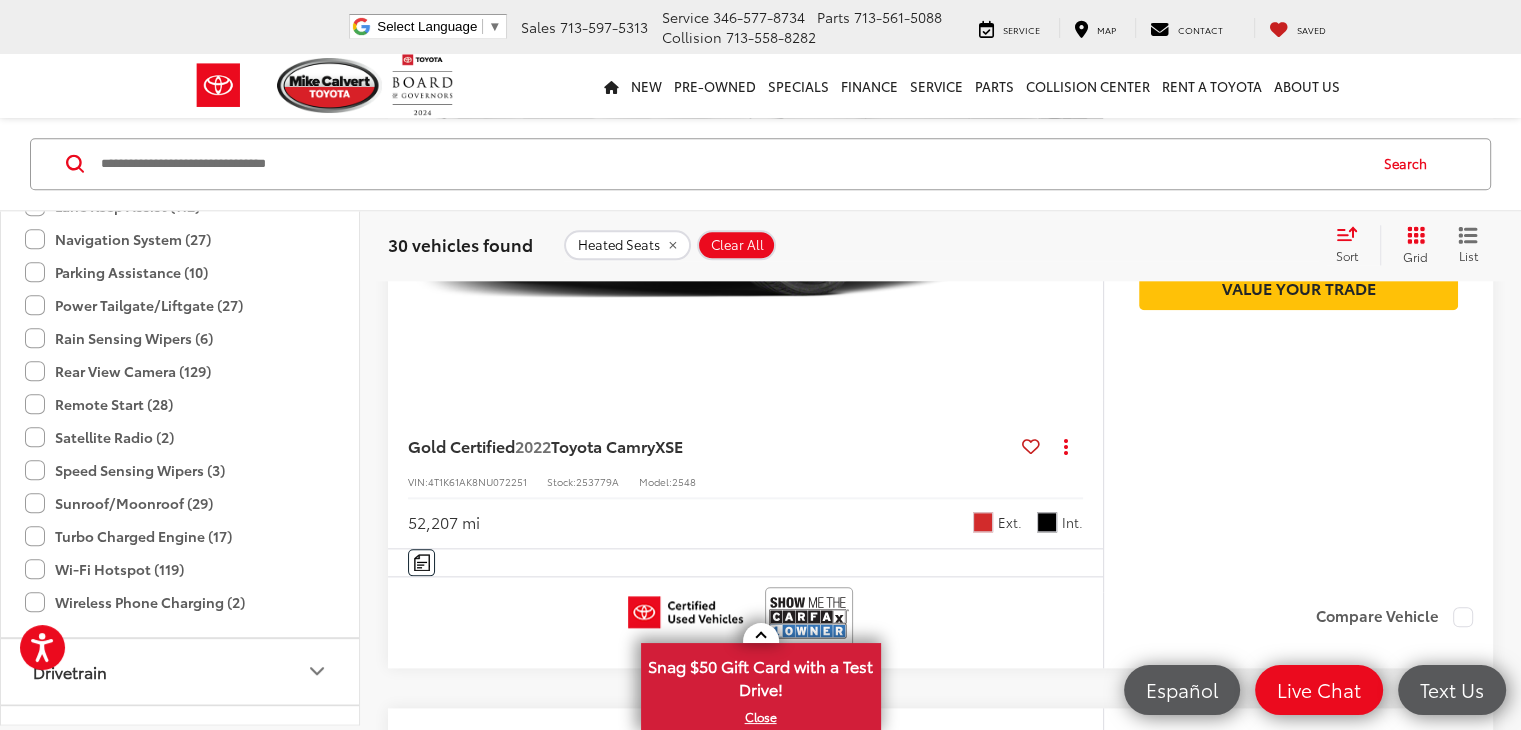 scroll, scrollTop: 0, scrollLeft: 778, axis: horizontal 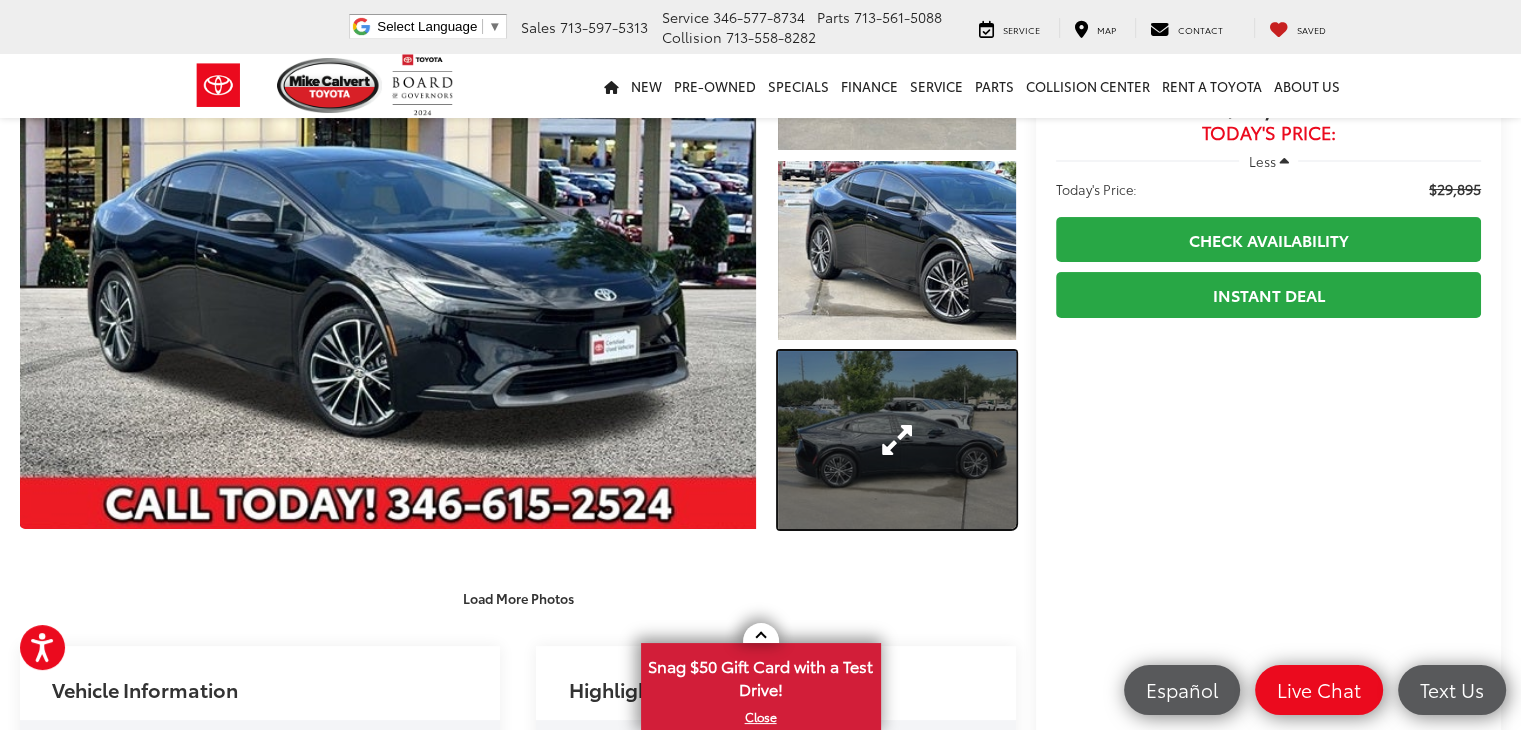 click at bounding box center (897, 440) 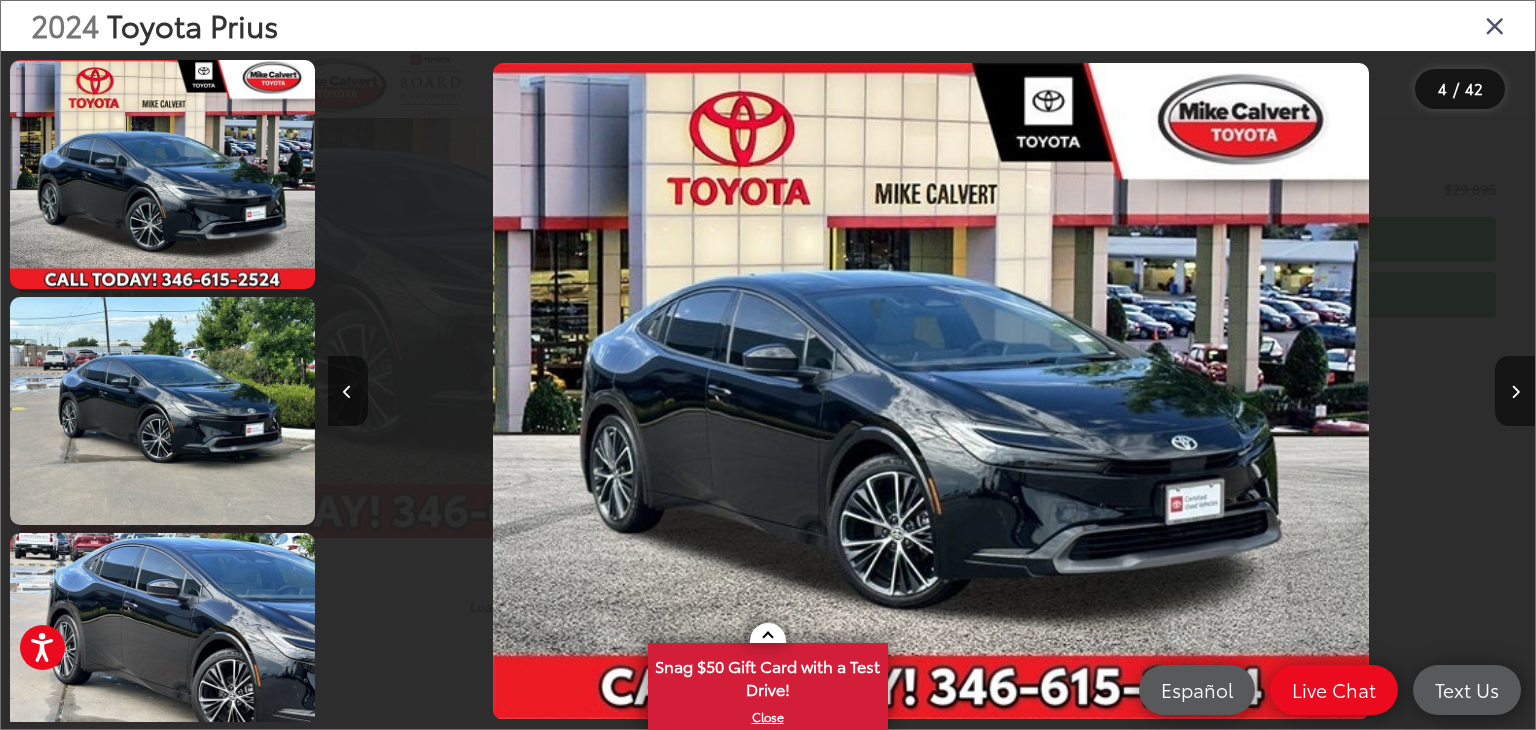 scroll, scrollTop: 520, scrollLeft: 0, axis: vertical 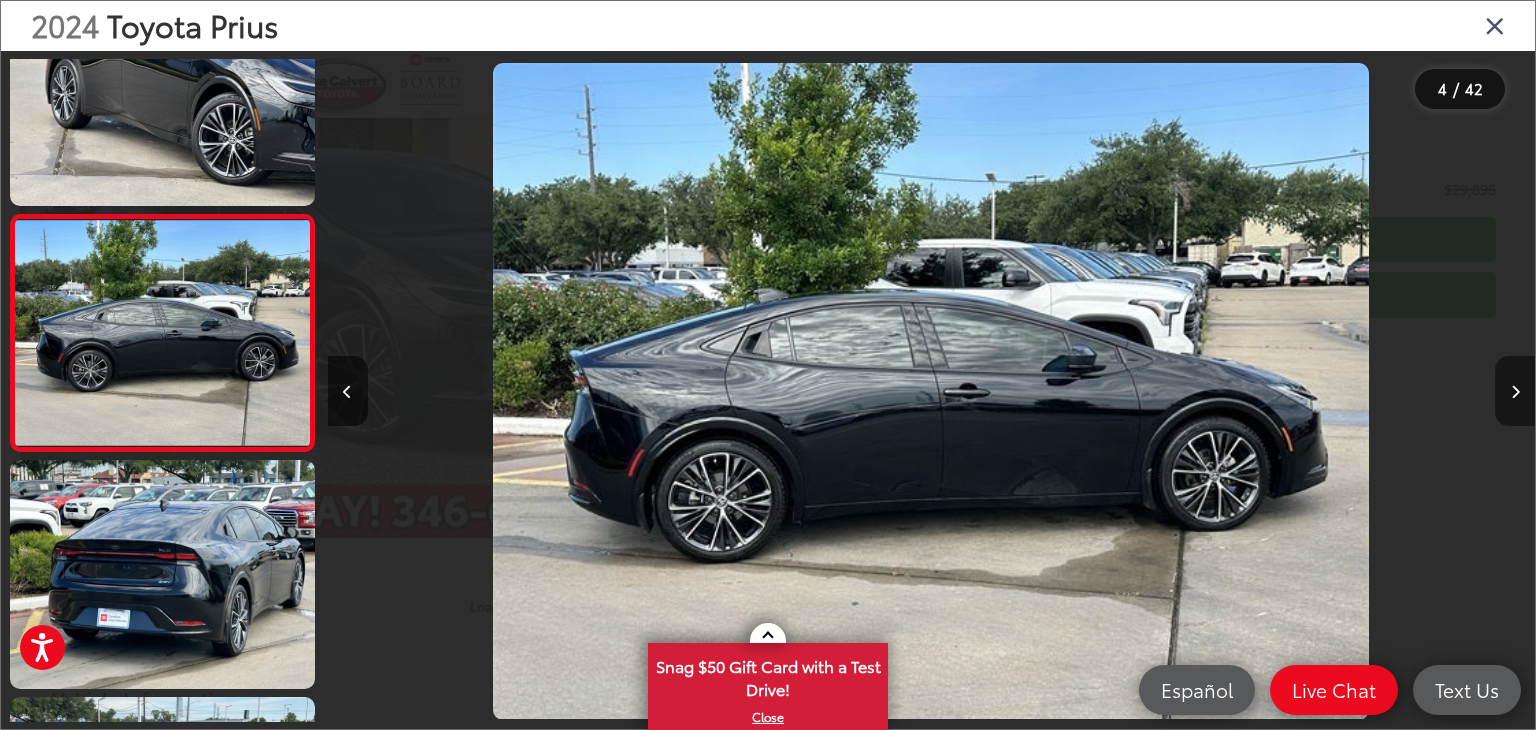 click at bounding box center (1515, 391) 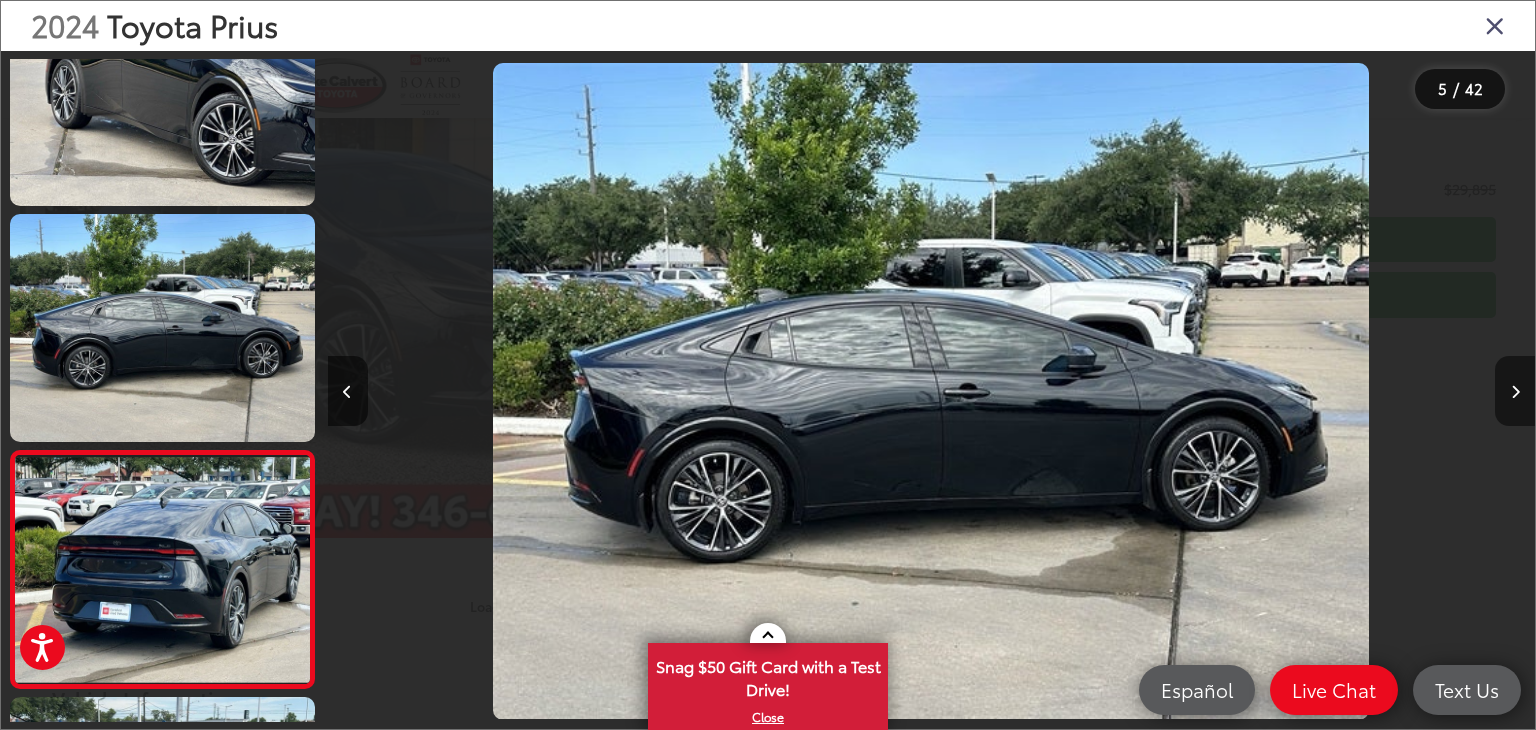 scroll, scrollTop: 0, scrollLeft: 3727, axis: horizontal 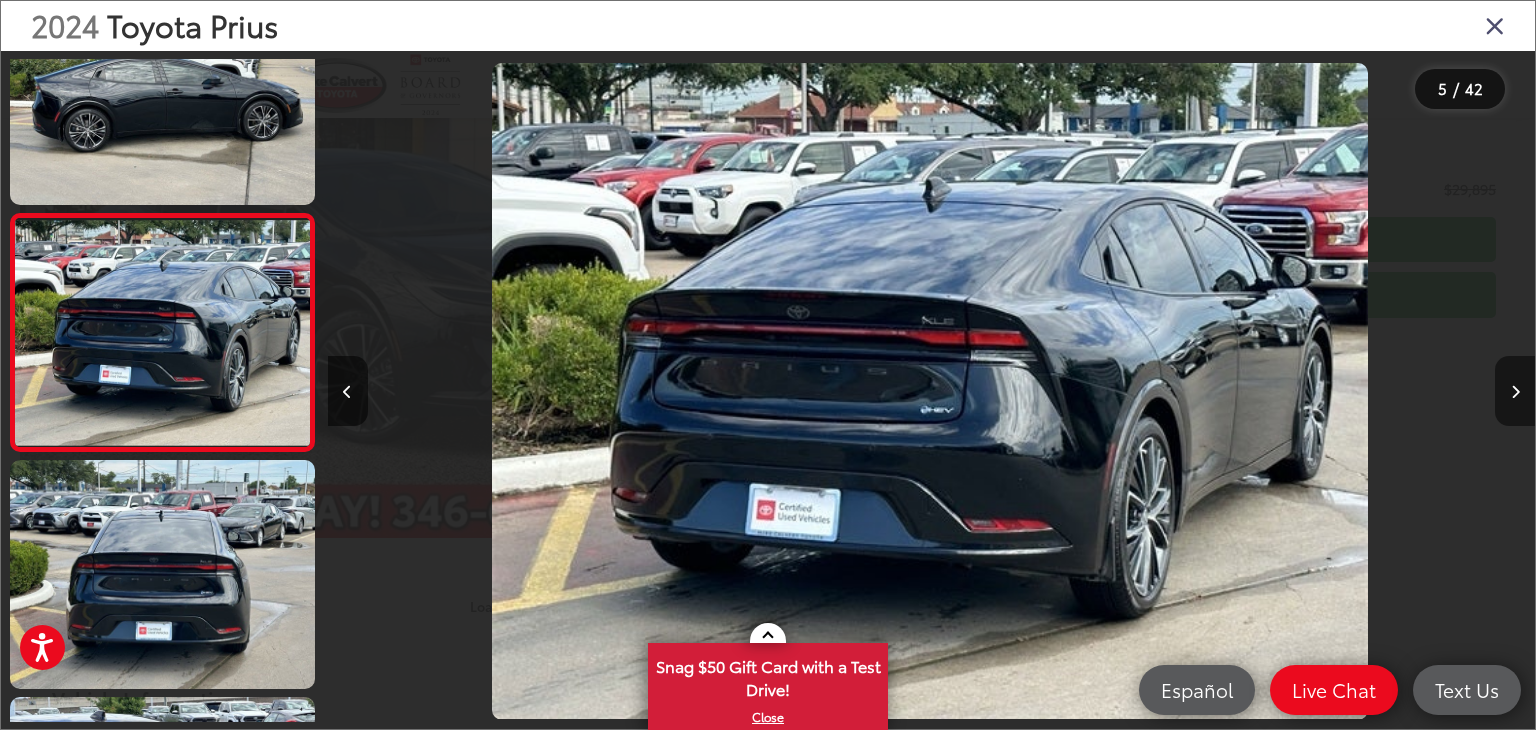 click at bounding box center [1515, 391] 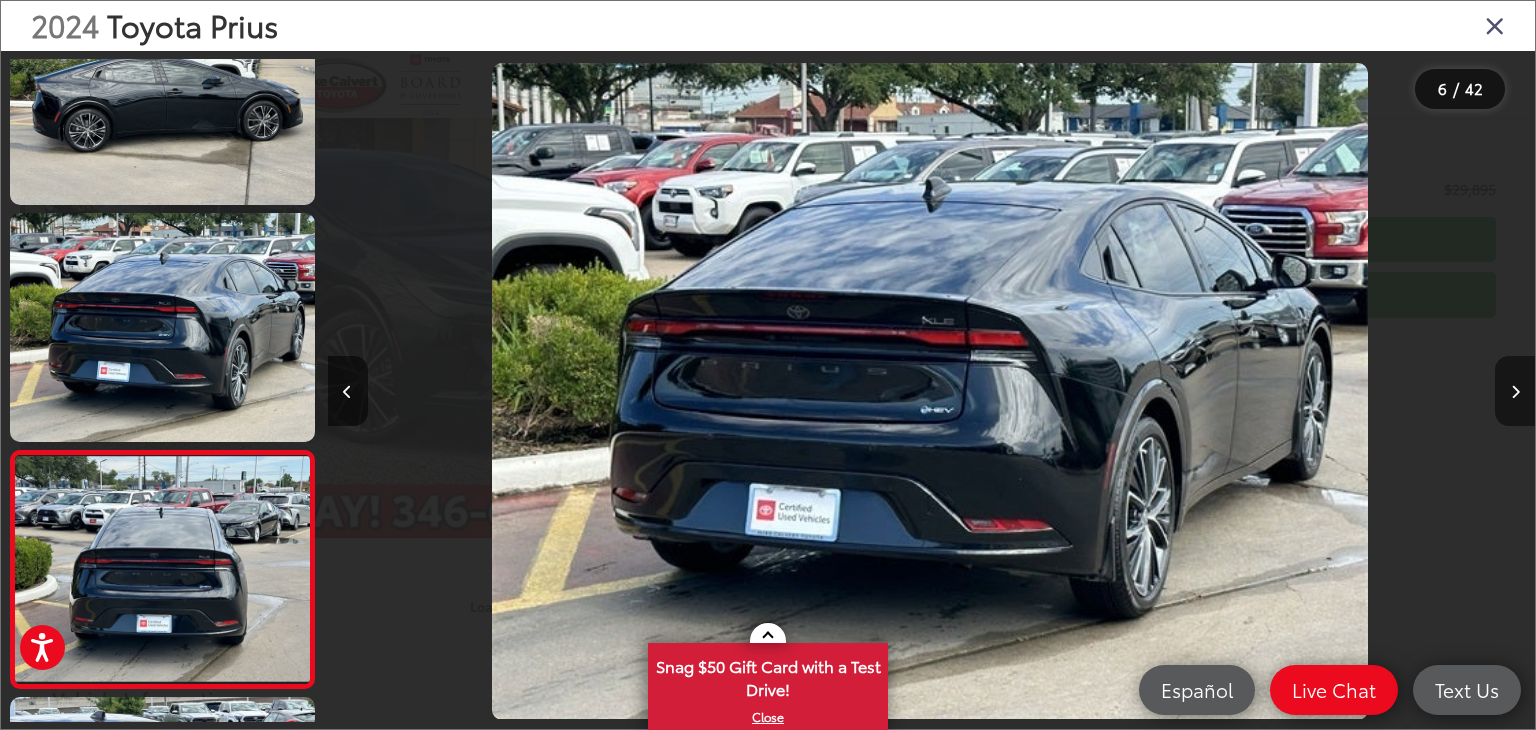 scroll, scrollTop: 0, scrollLeft: 5204, axis: horizontal 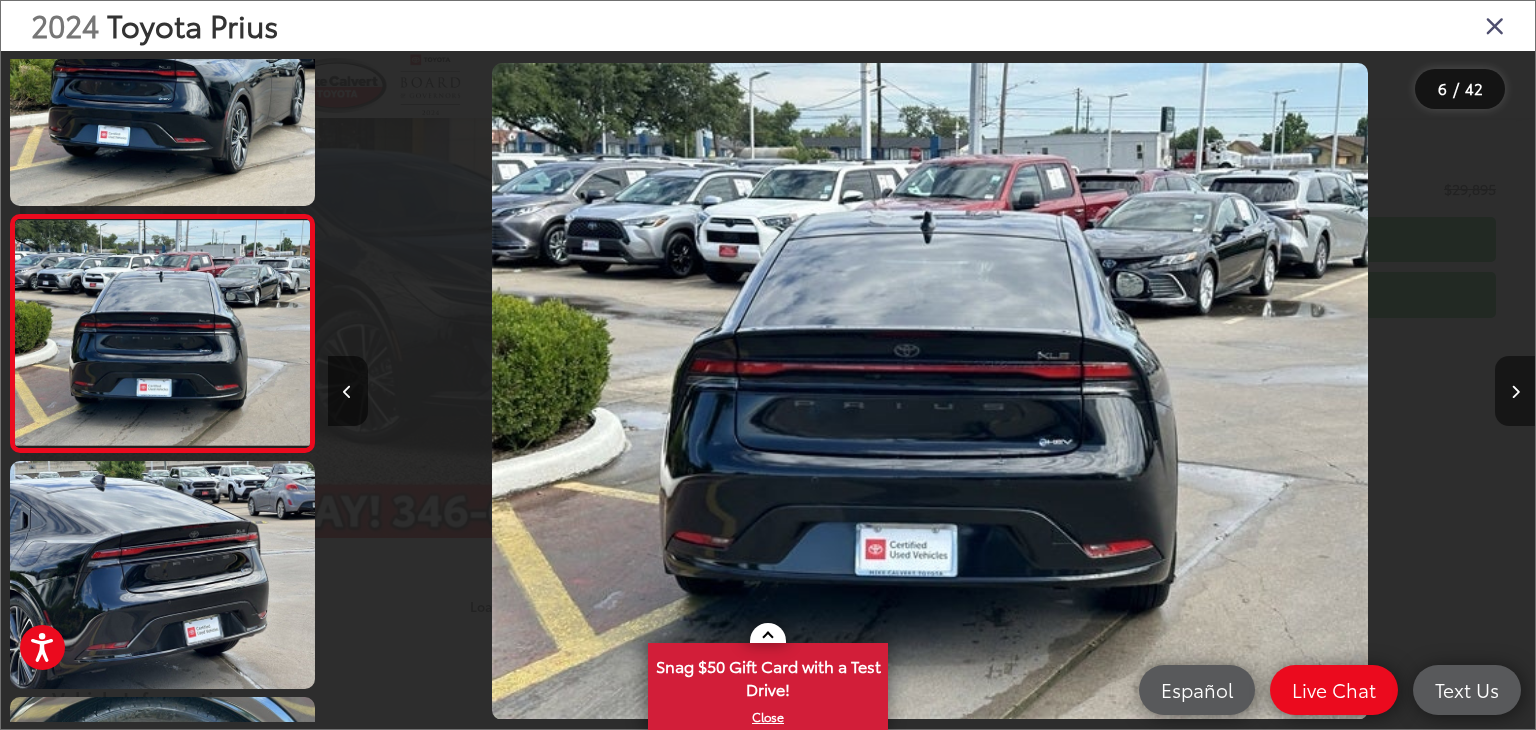 click at bounding box center (1515, 391) 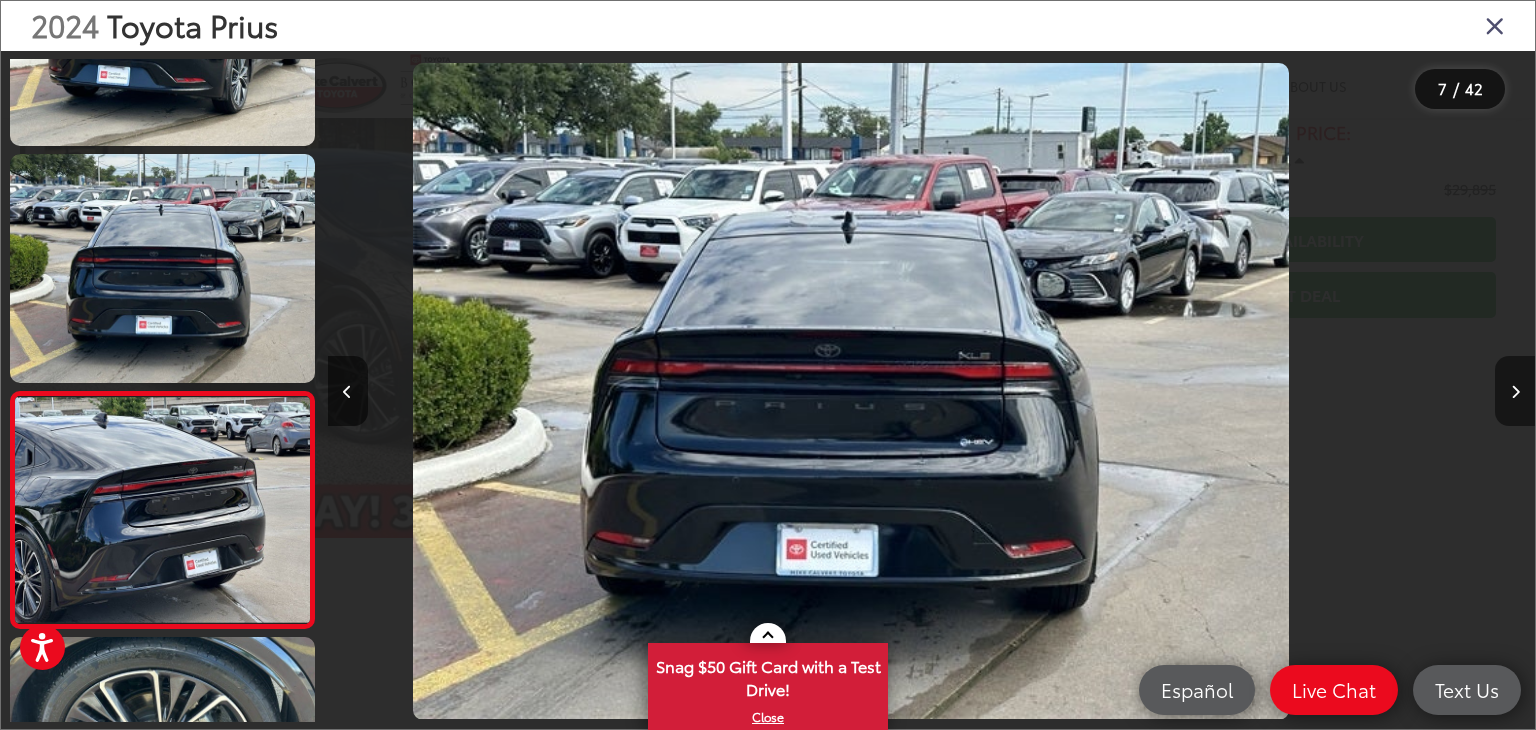 scroll, scrollTop: 1201, scrollLeft: 0, axis: vertical 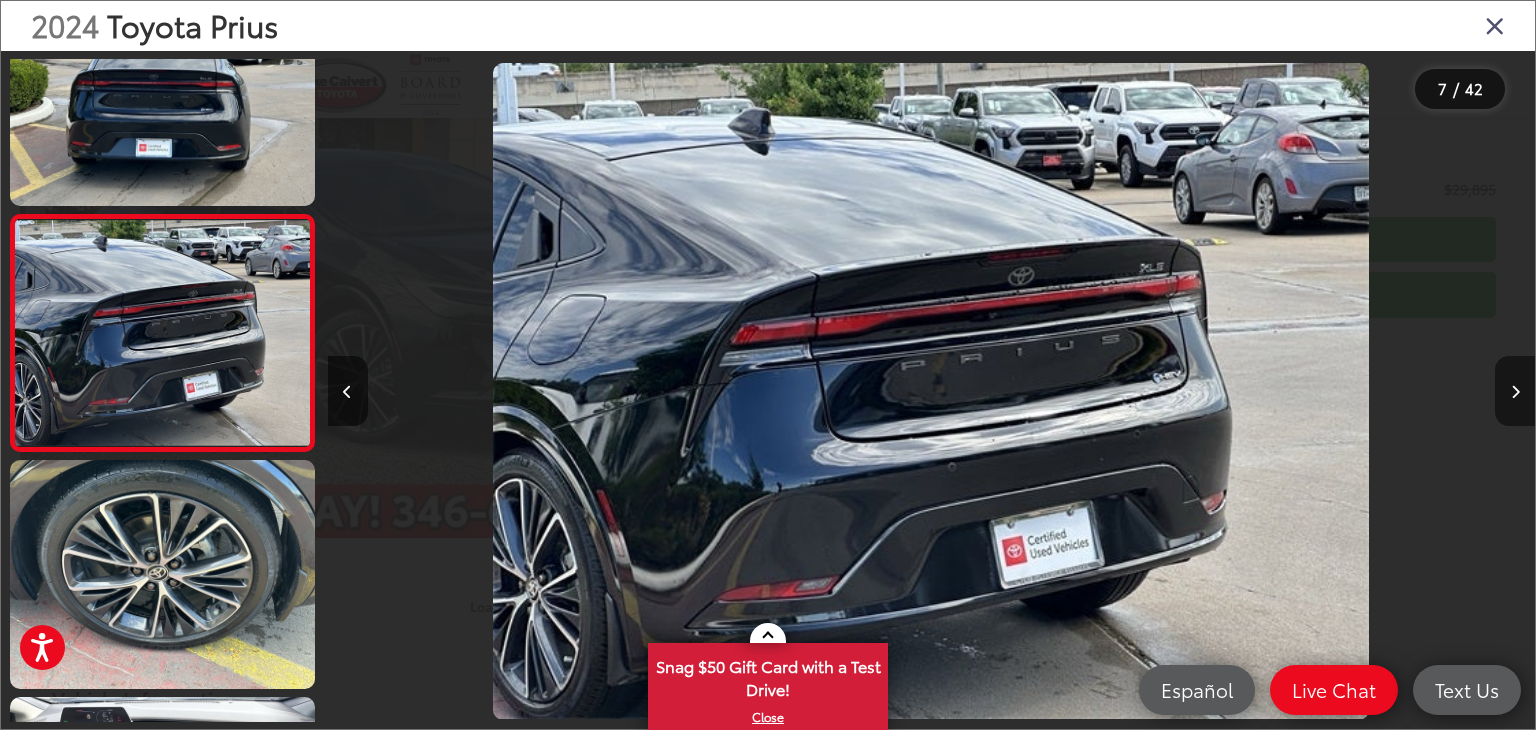 click at bounding box center [1515, 391] 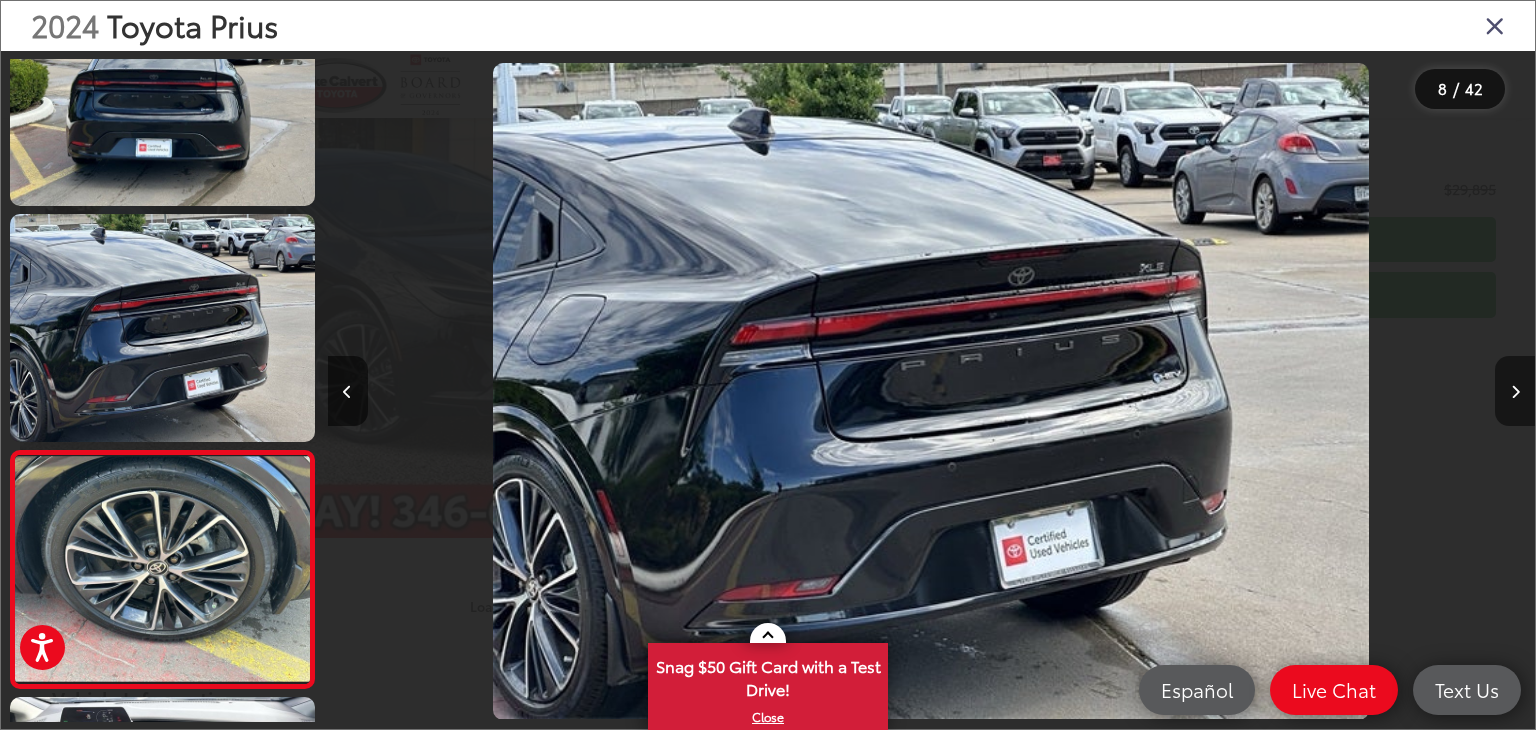 scroll, scrollTop: 0, scrollLeft: 7445, axis: horizontal 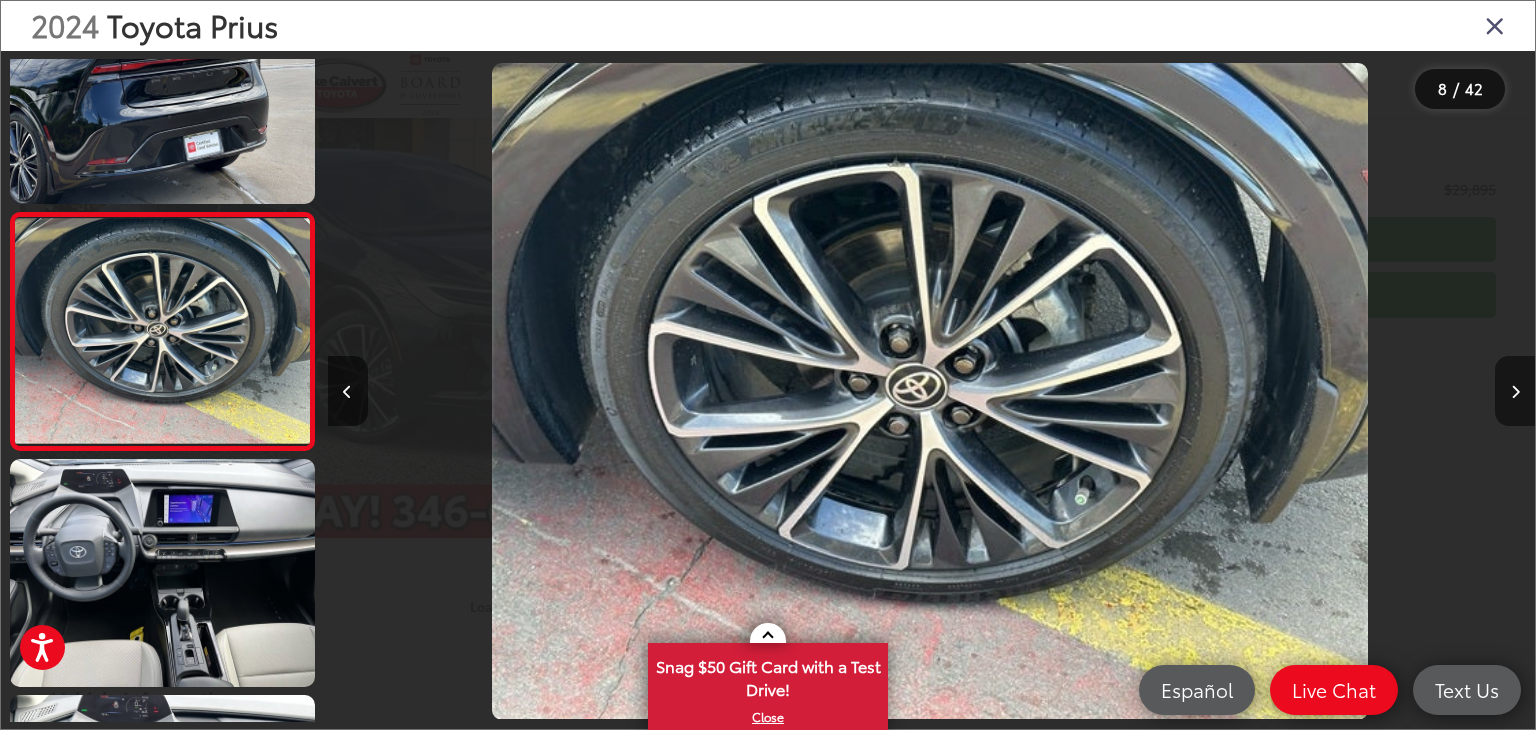 click at bounding box center [1515, 391] 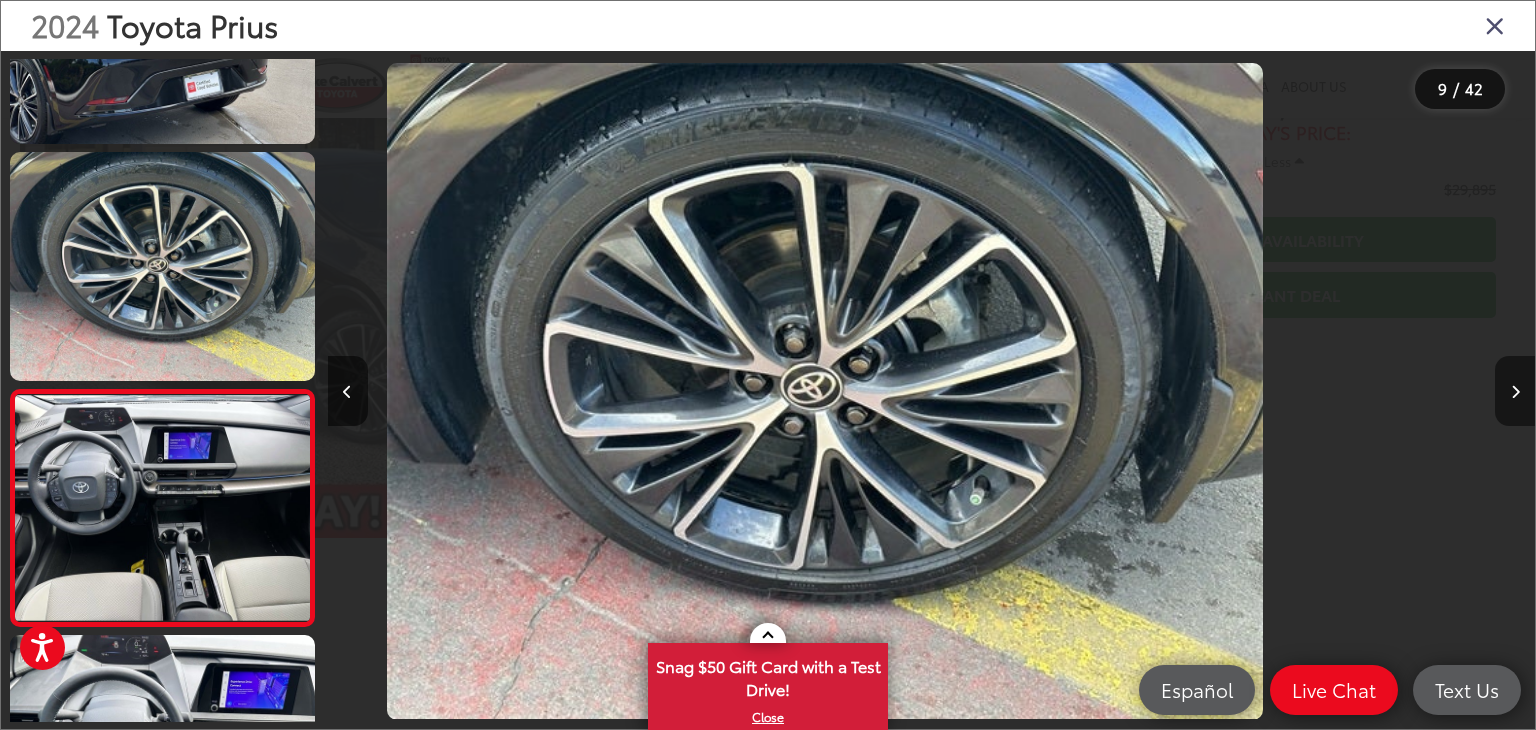 scroll, scrollTop: 1712, scrollLeft: 0, axis: vertical 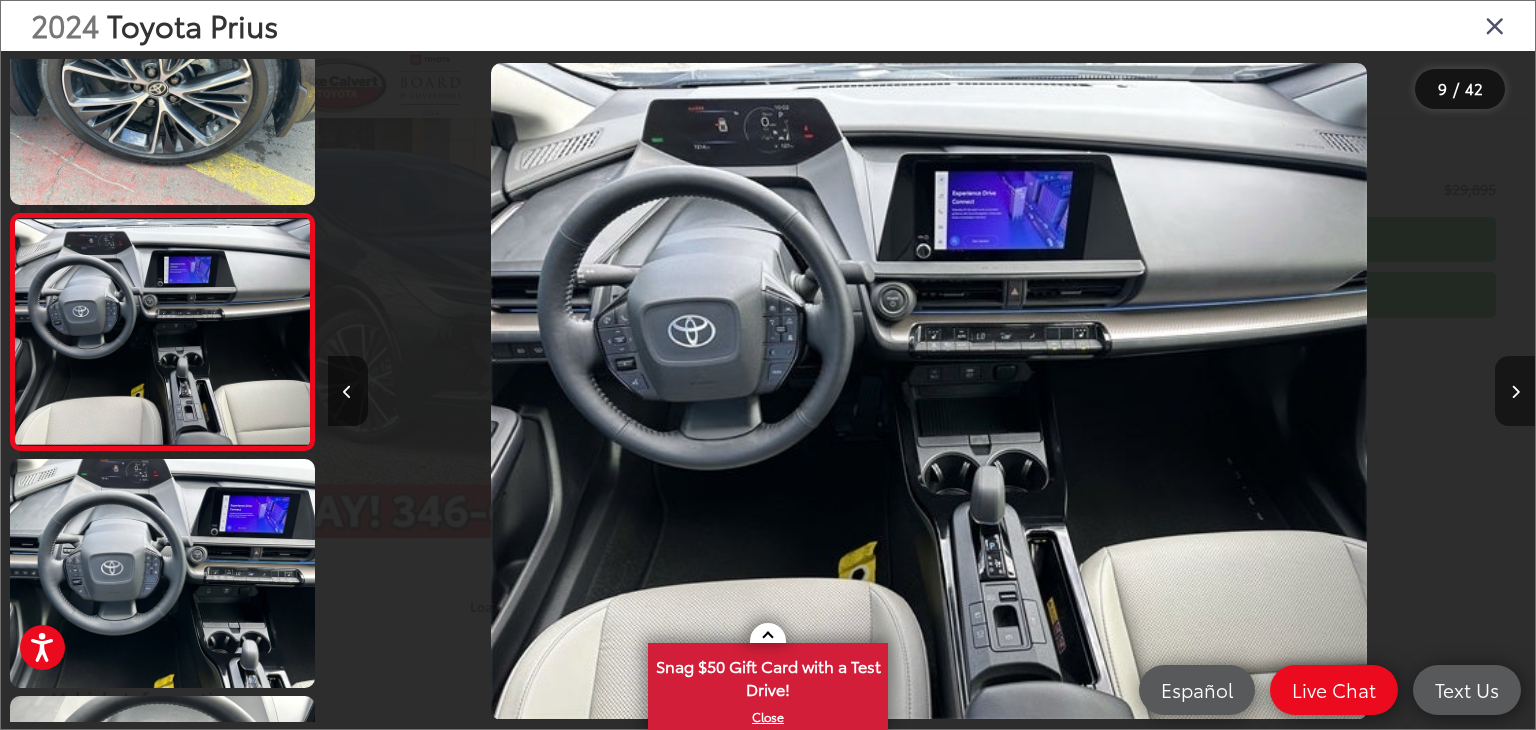 click at bounding box center [1515, 391] 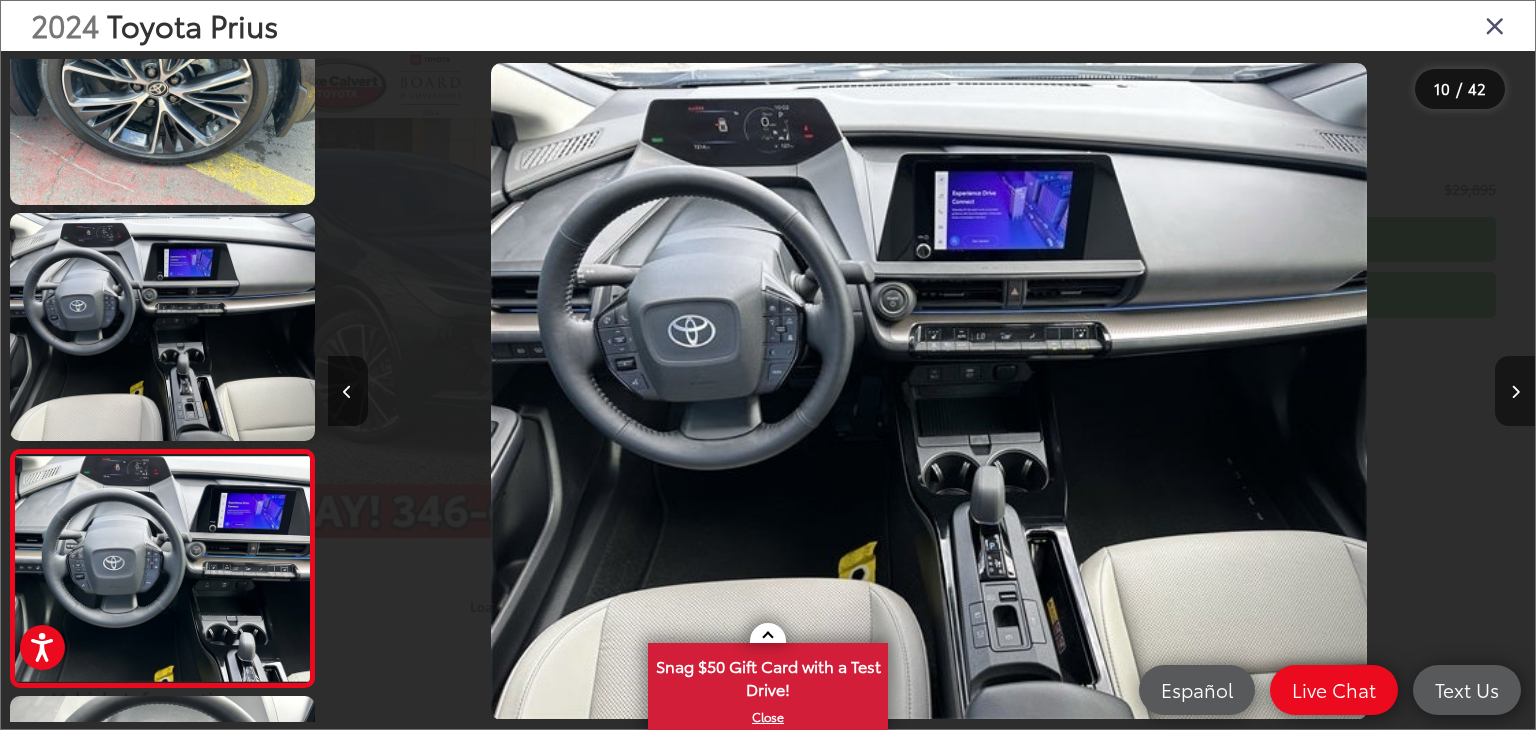 scroll 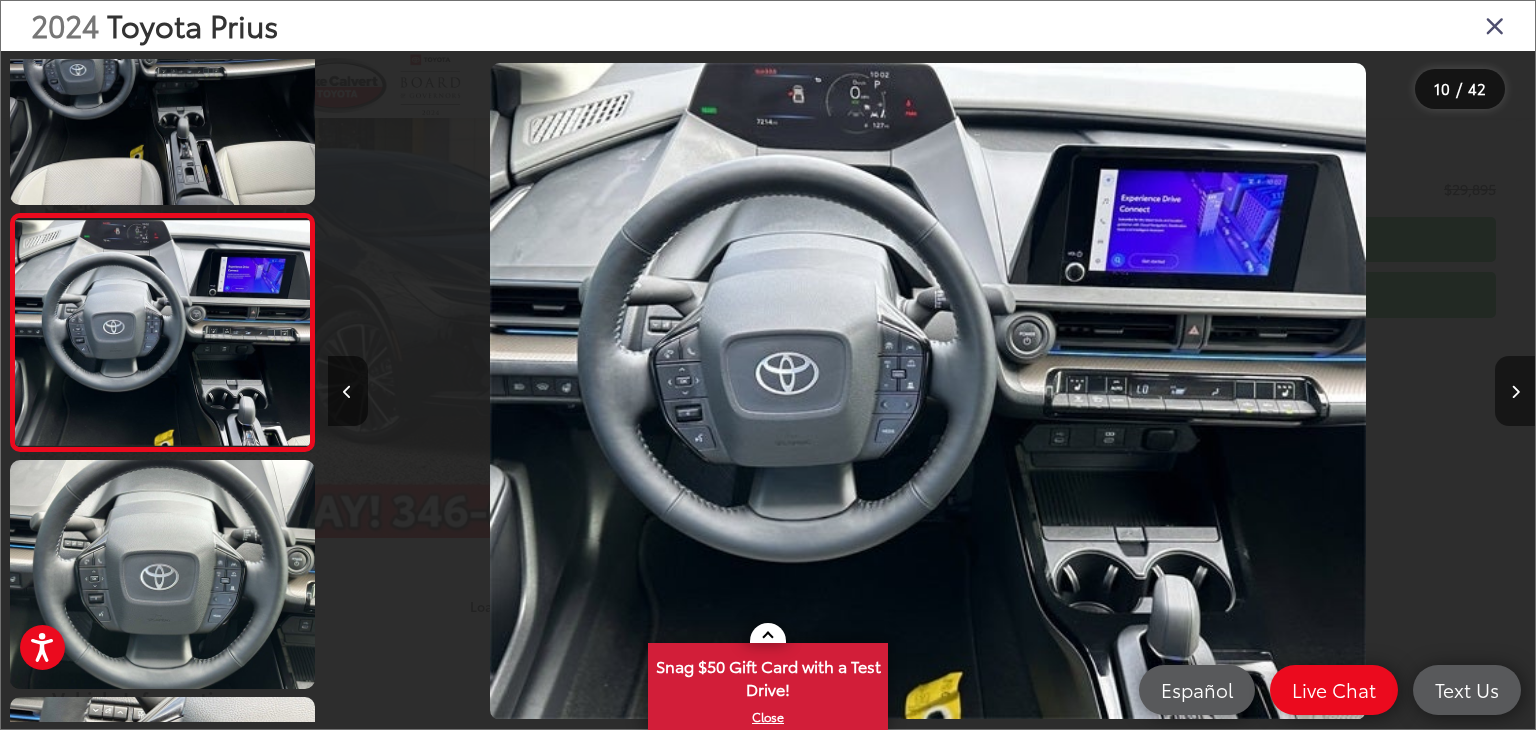 click at bounding box center (1515, 391) 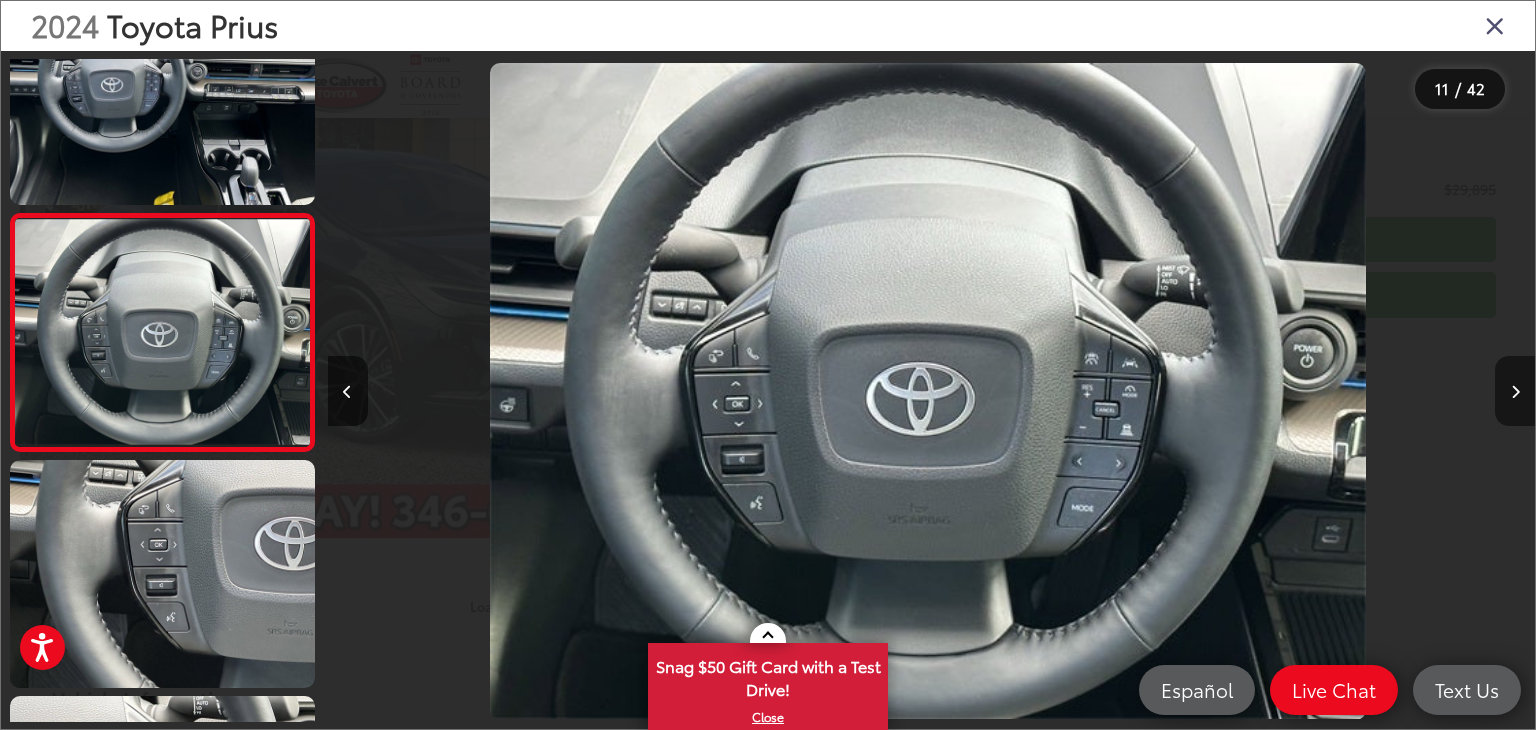 click at bounding box center (1515, 391) 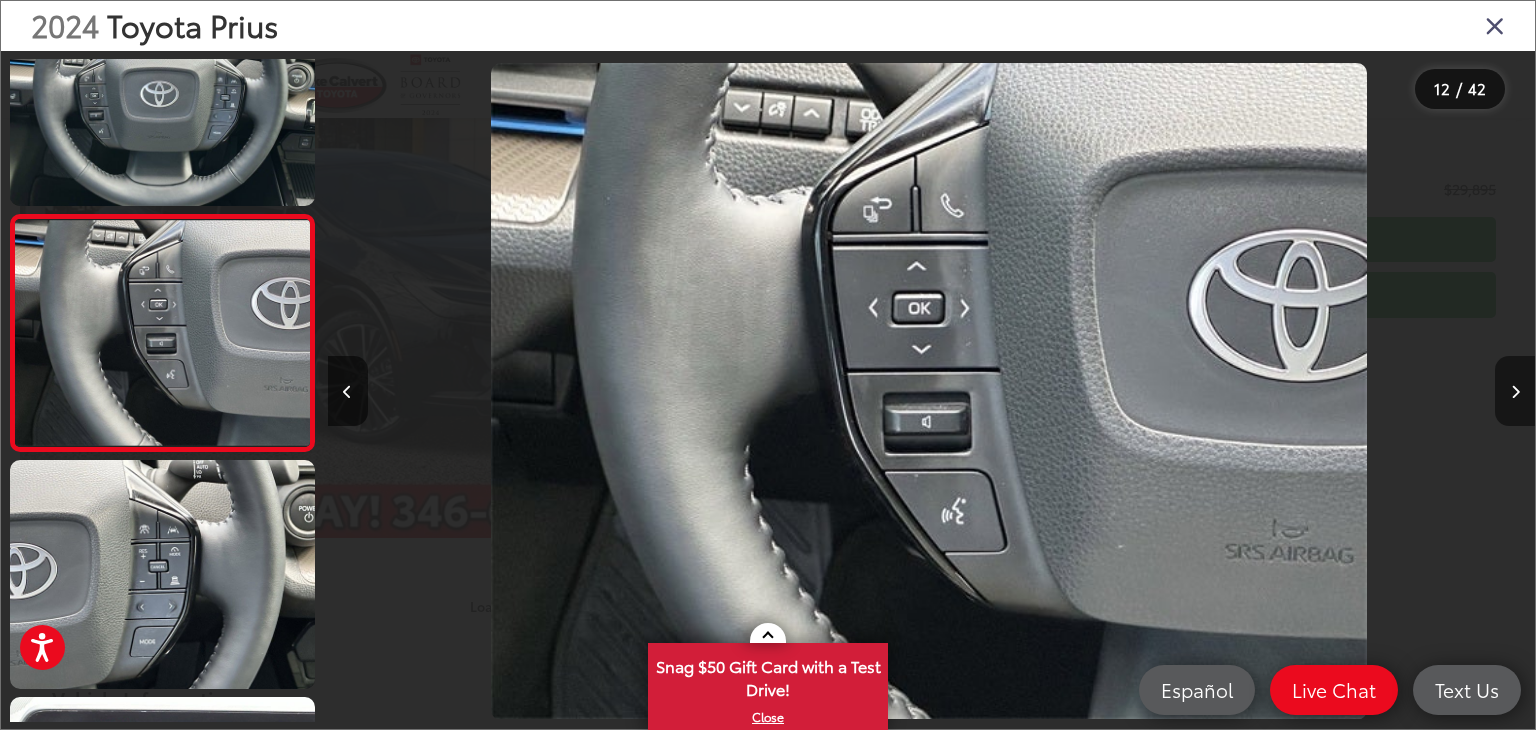 click at bounding box center [1515, 391] 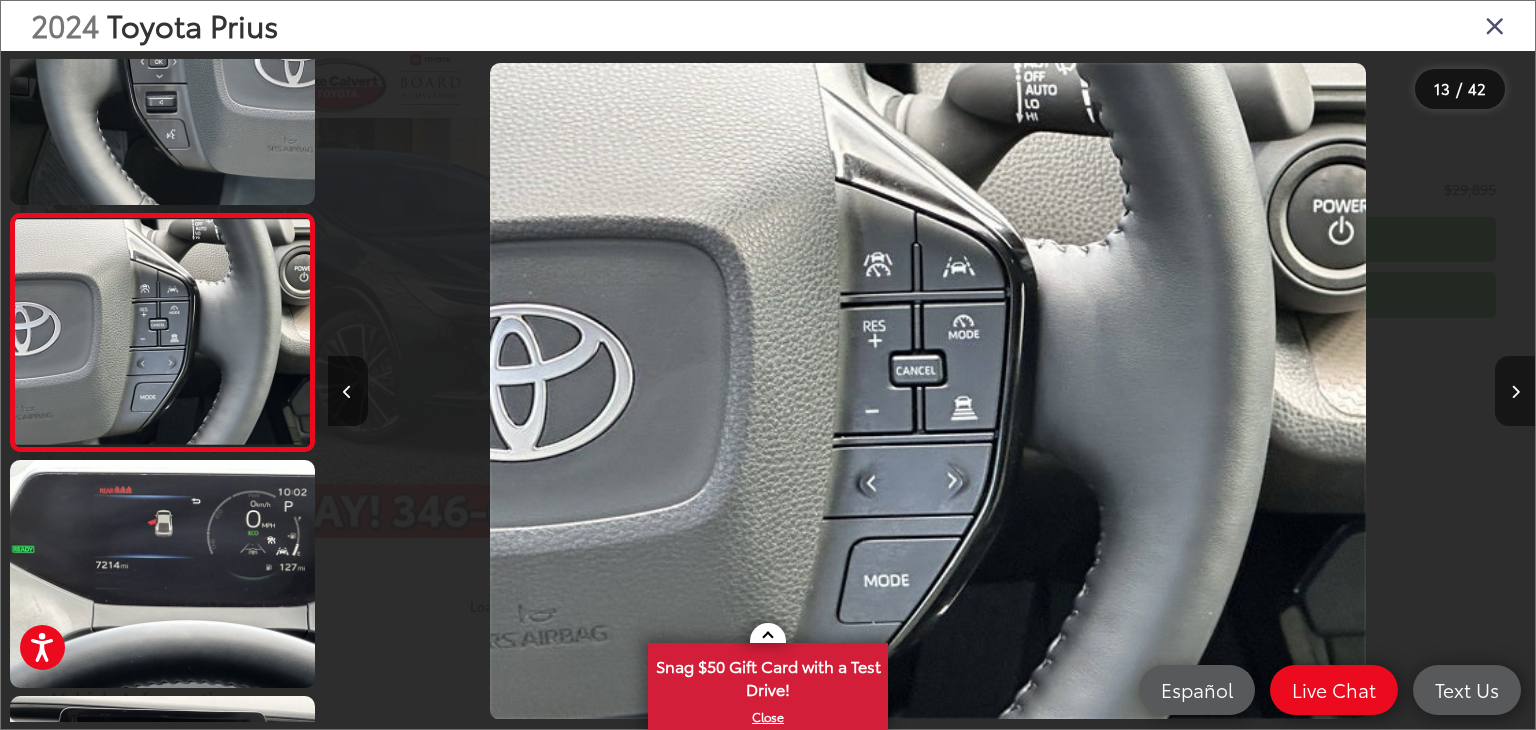 click at bounding box center (1515, 391) 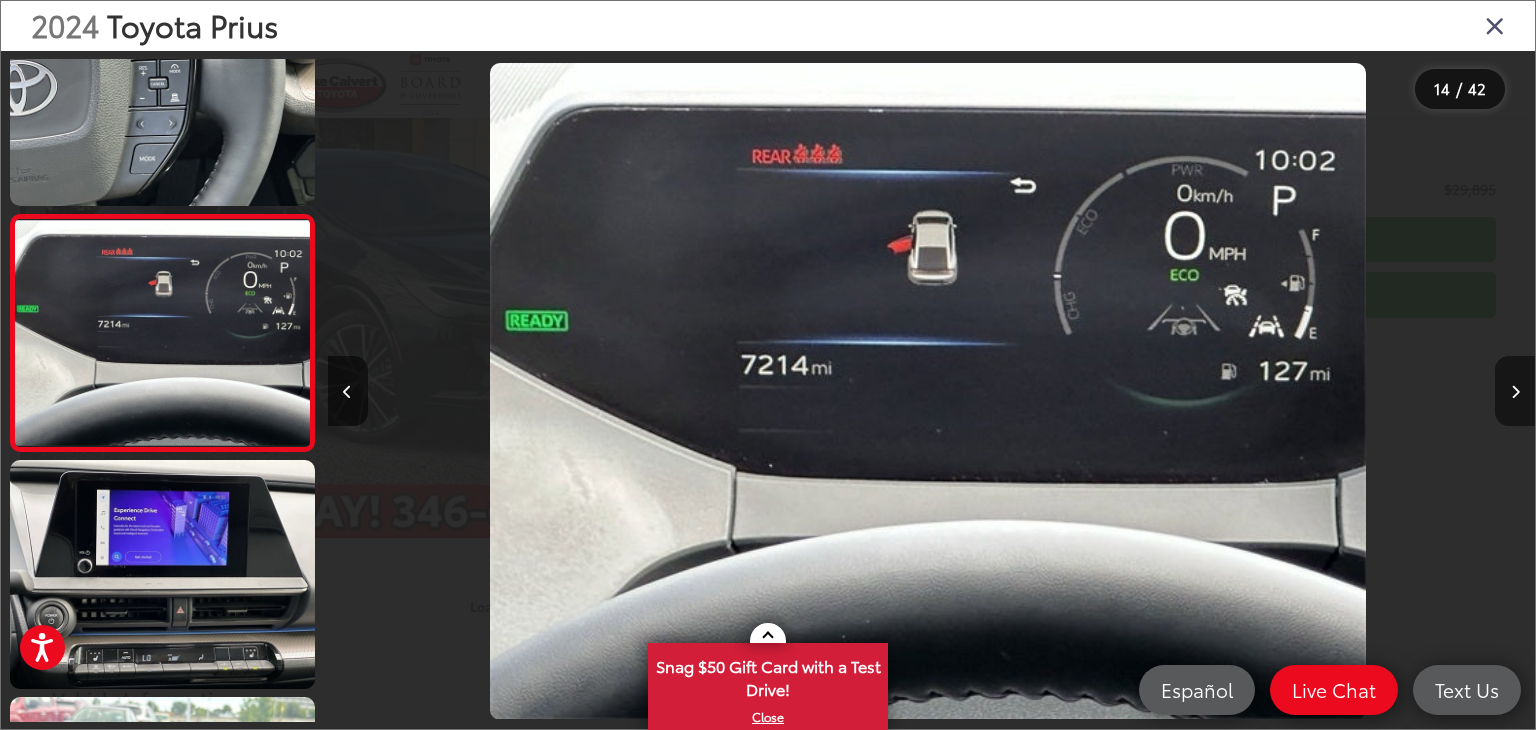 click at bounding box center (1515, 391) 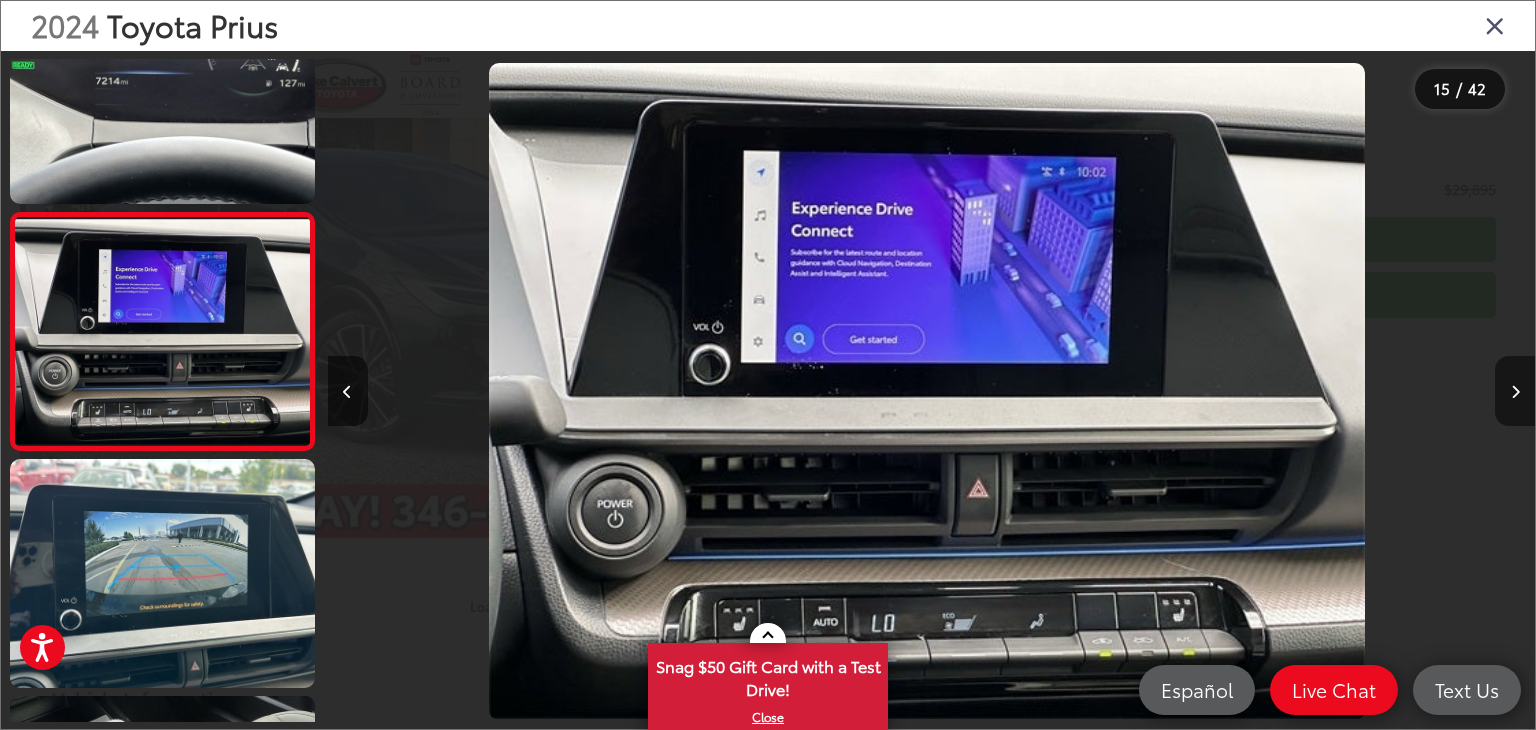 click at bounding box center (1515, 391) 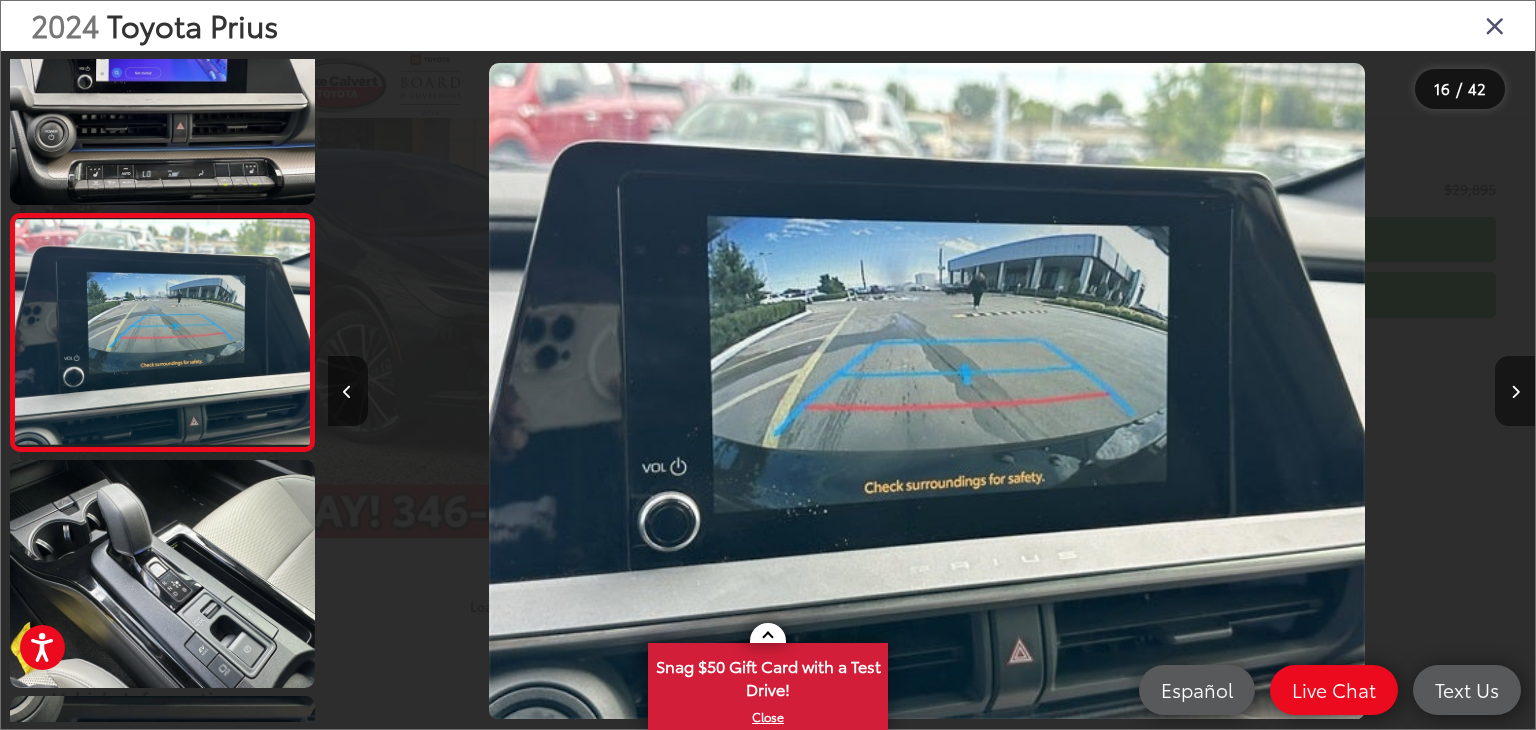 click at bounding box center (1515, 391) 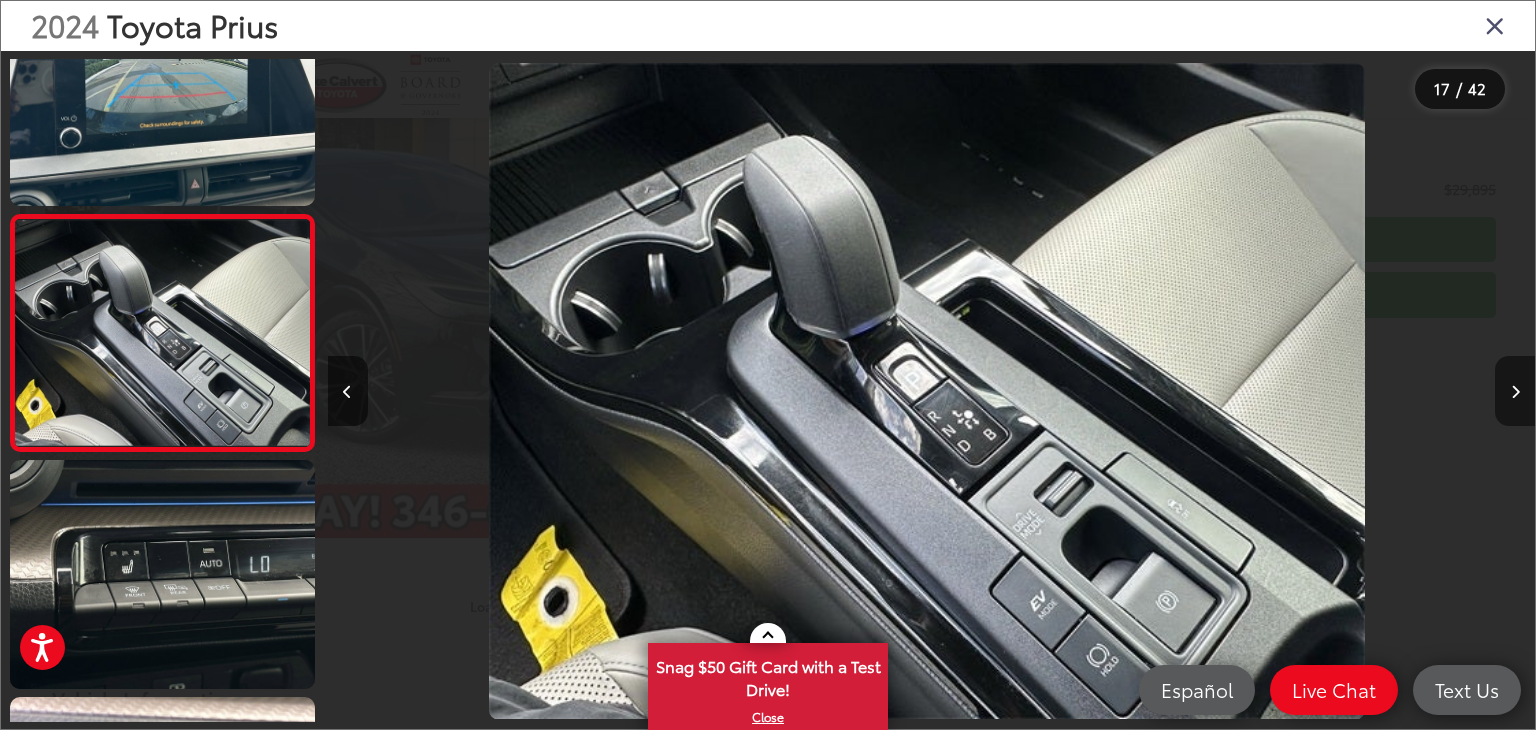 click at bounding box center [1515, 391] 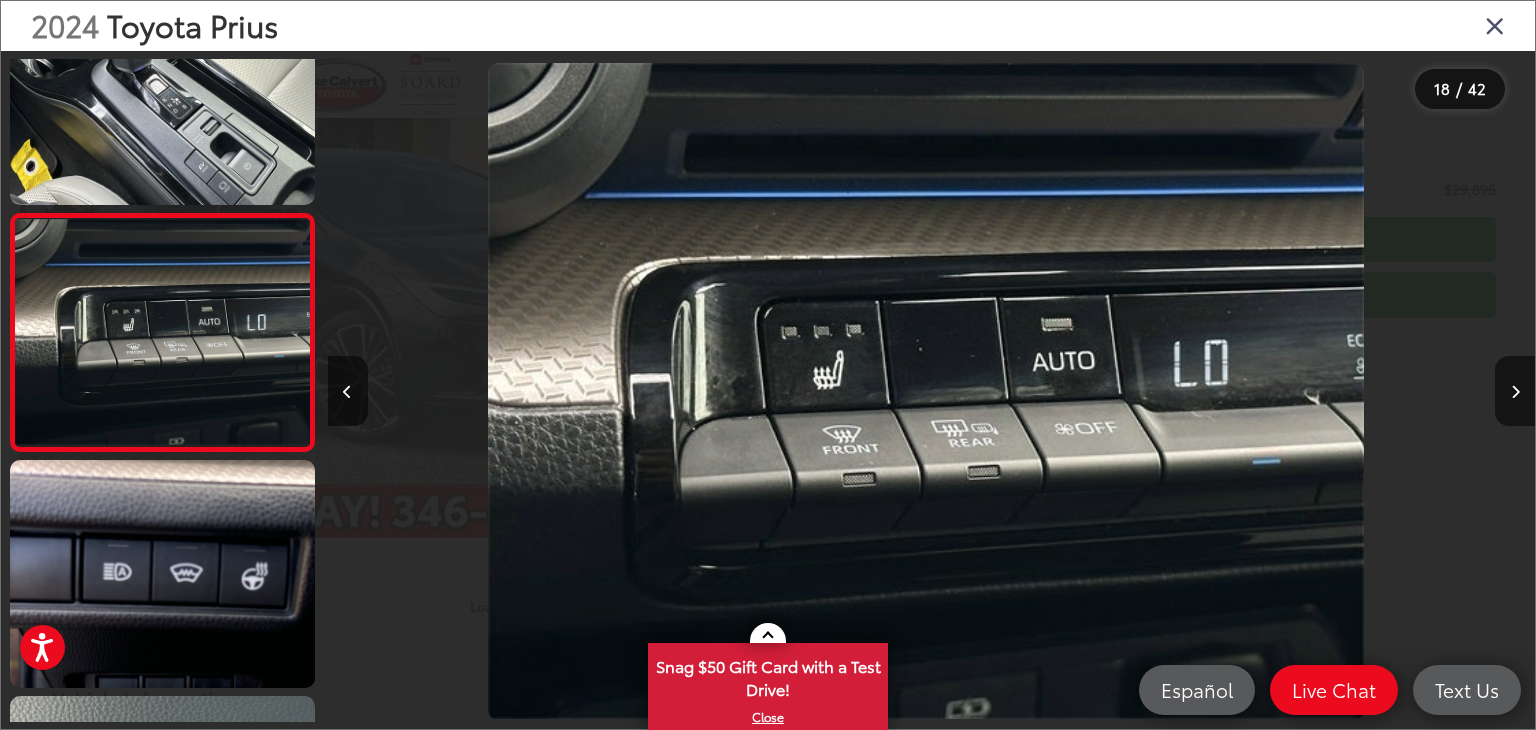 click at bounding box center [1495, 25] 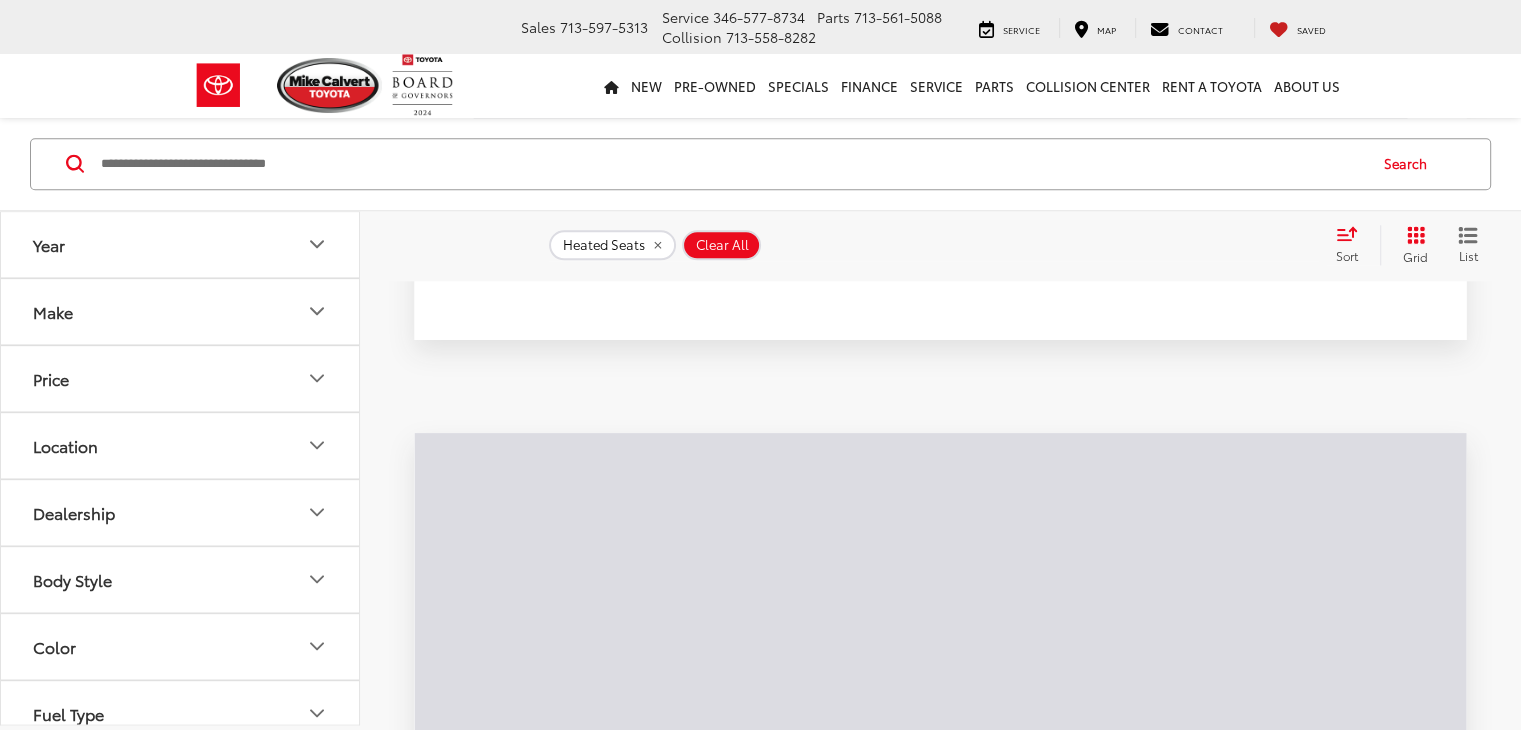 scroll, scrollTop: 2137, scrollLeft: 0, axis: vertical 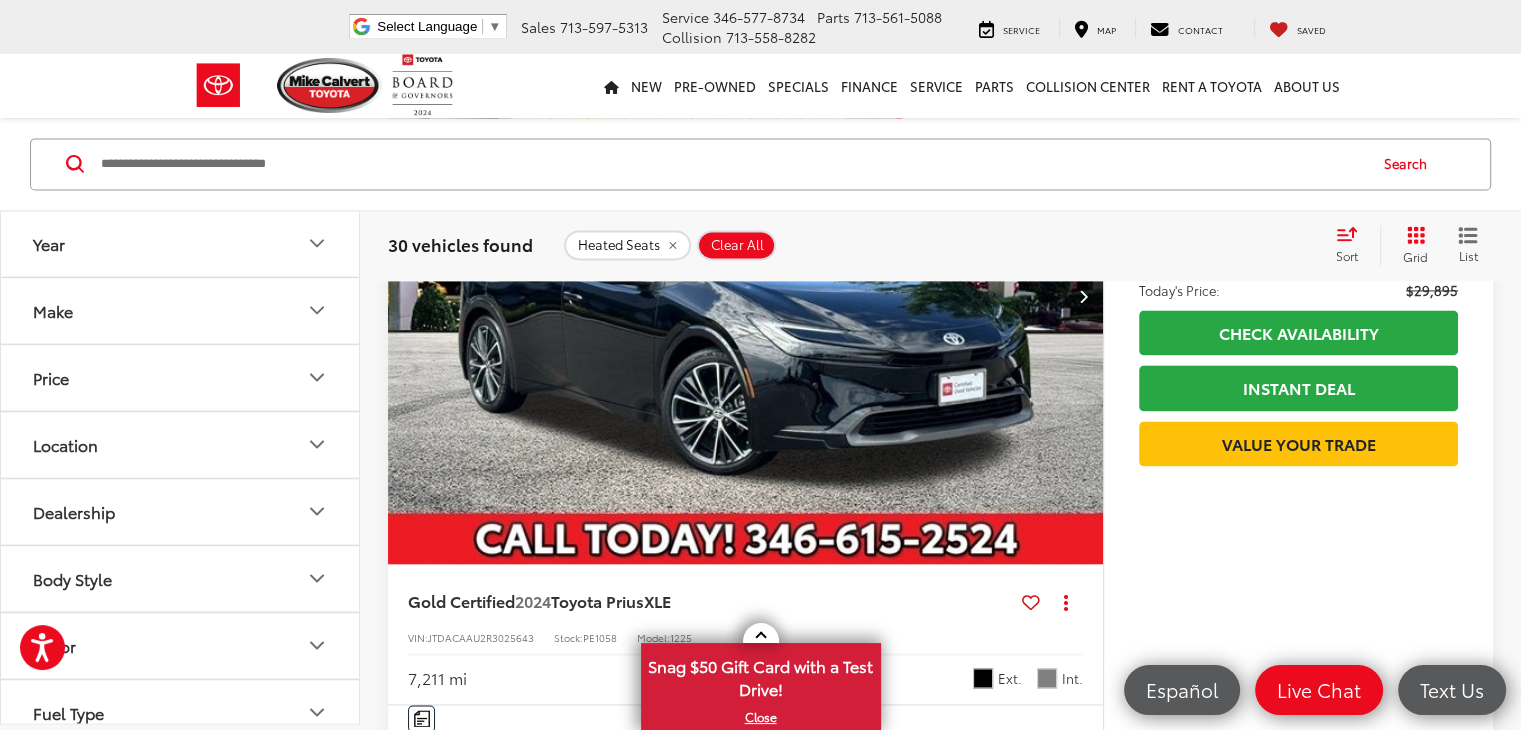 click at bounding box center [1083, 1132] 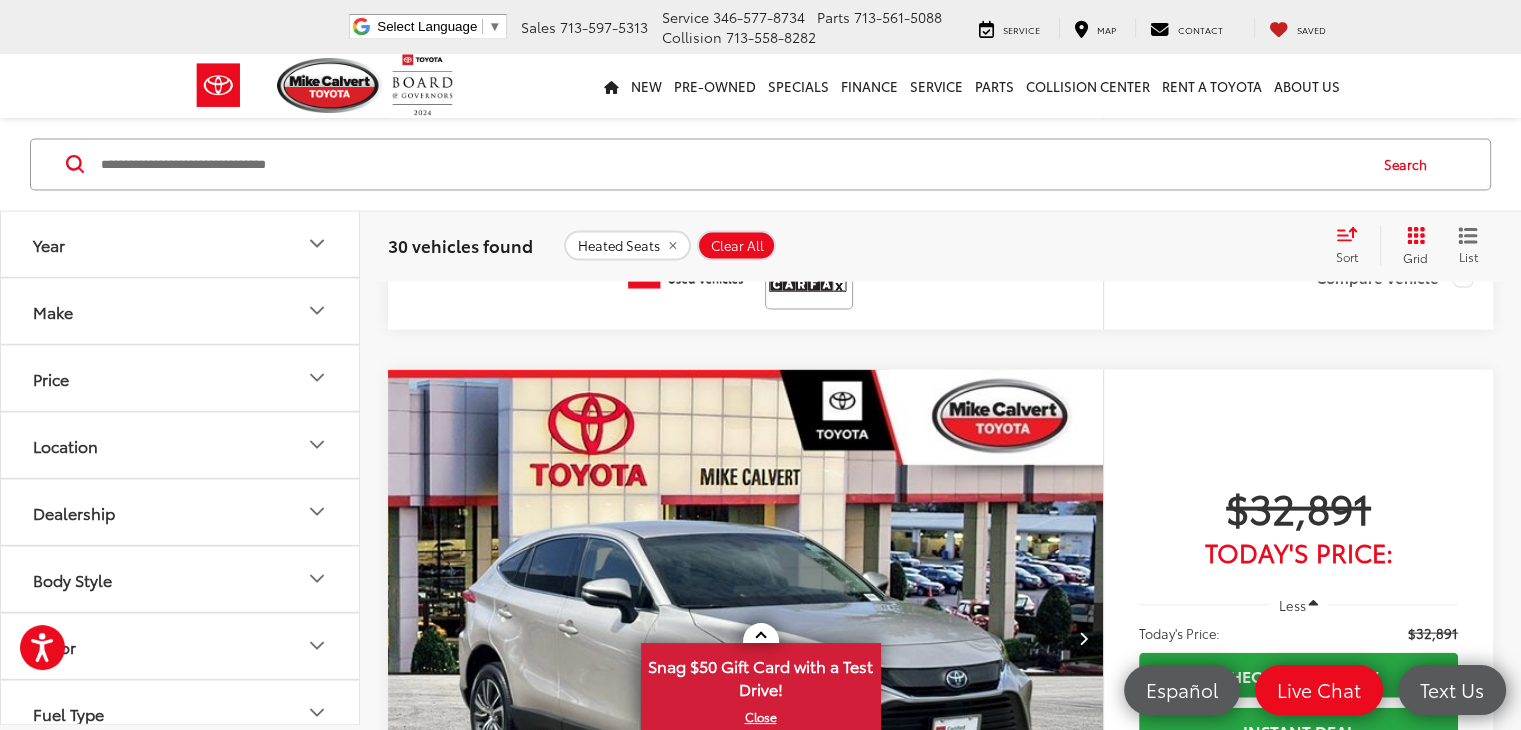scroll, scrollTop: 4192, scrollLeft: 0, axis: vertical 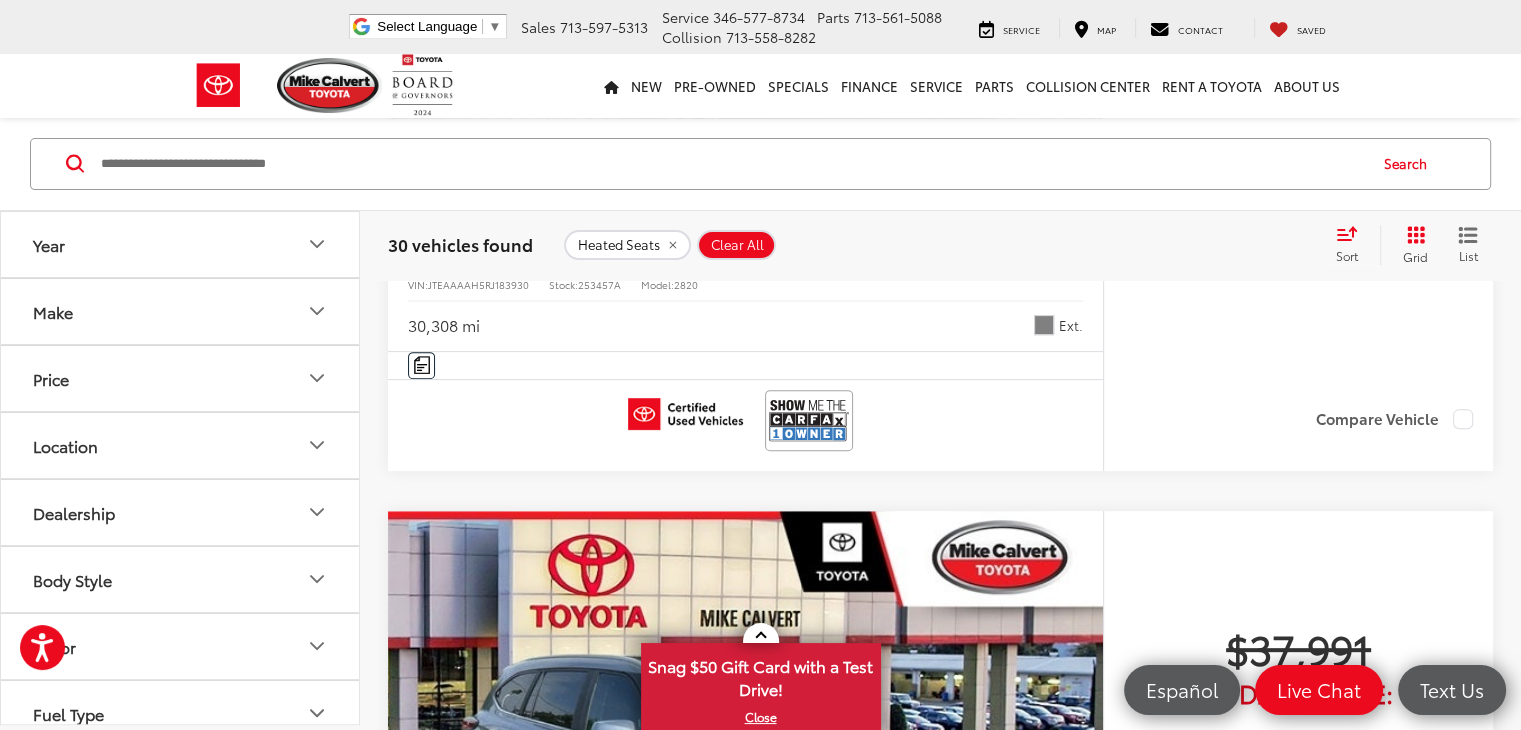 click on "2" at bounding box center [1195, 2242] 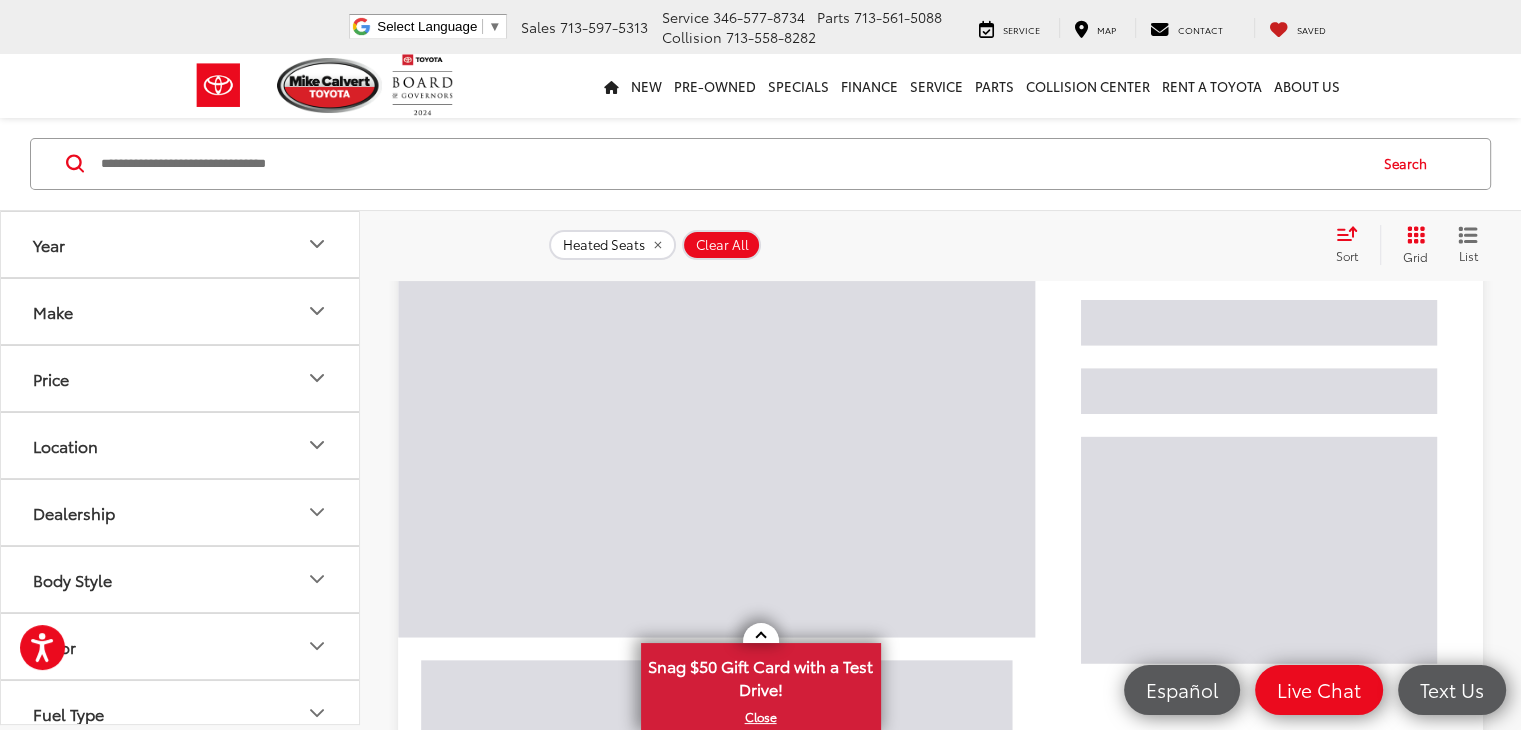 scroll, scrollTop: 72, scrollLeft: 0, axis: vertical 